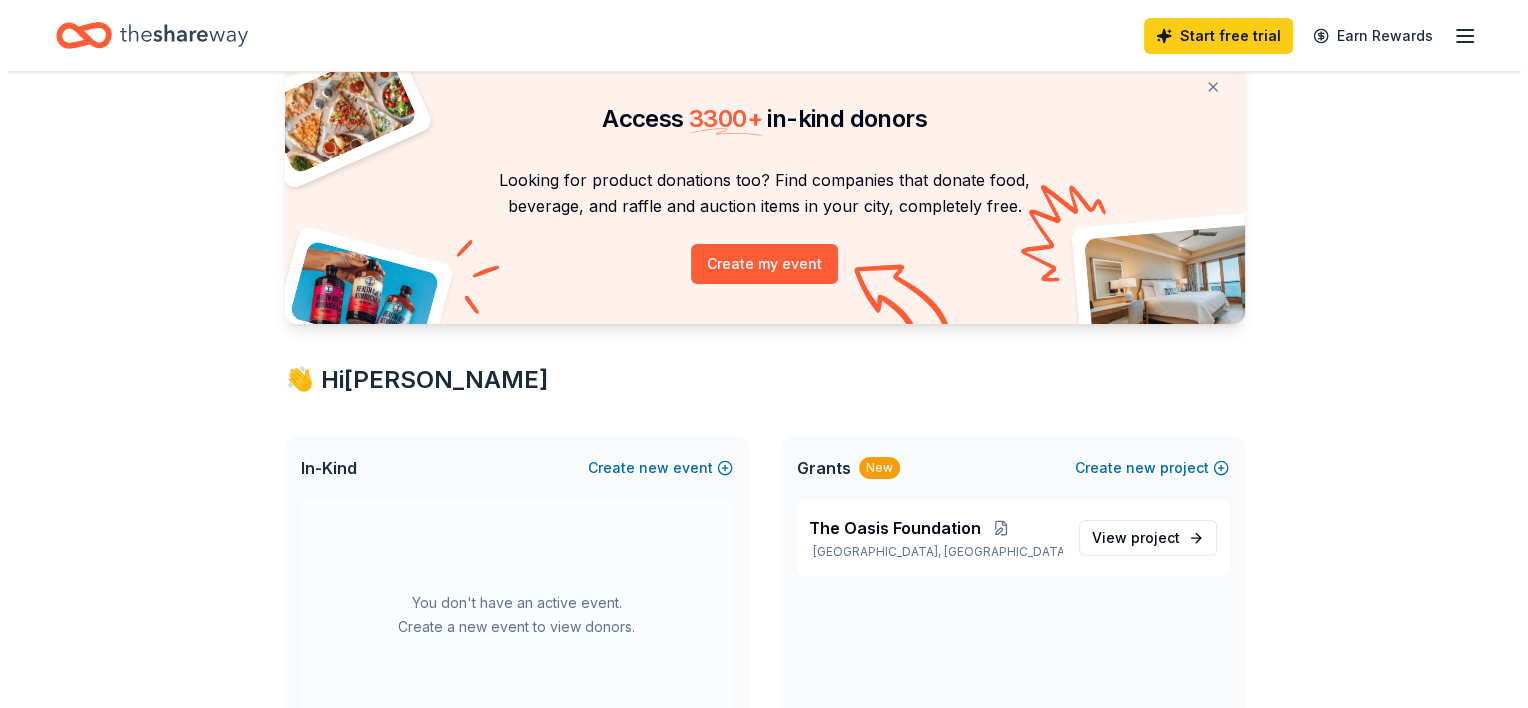 scroll, scrollTop: 200, scrollLeft: 0, axis: vertical 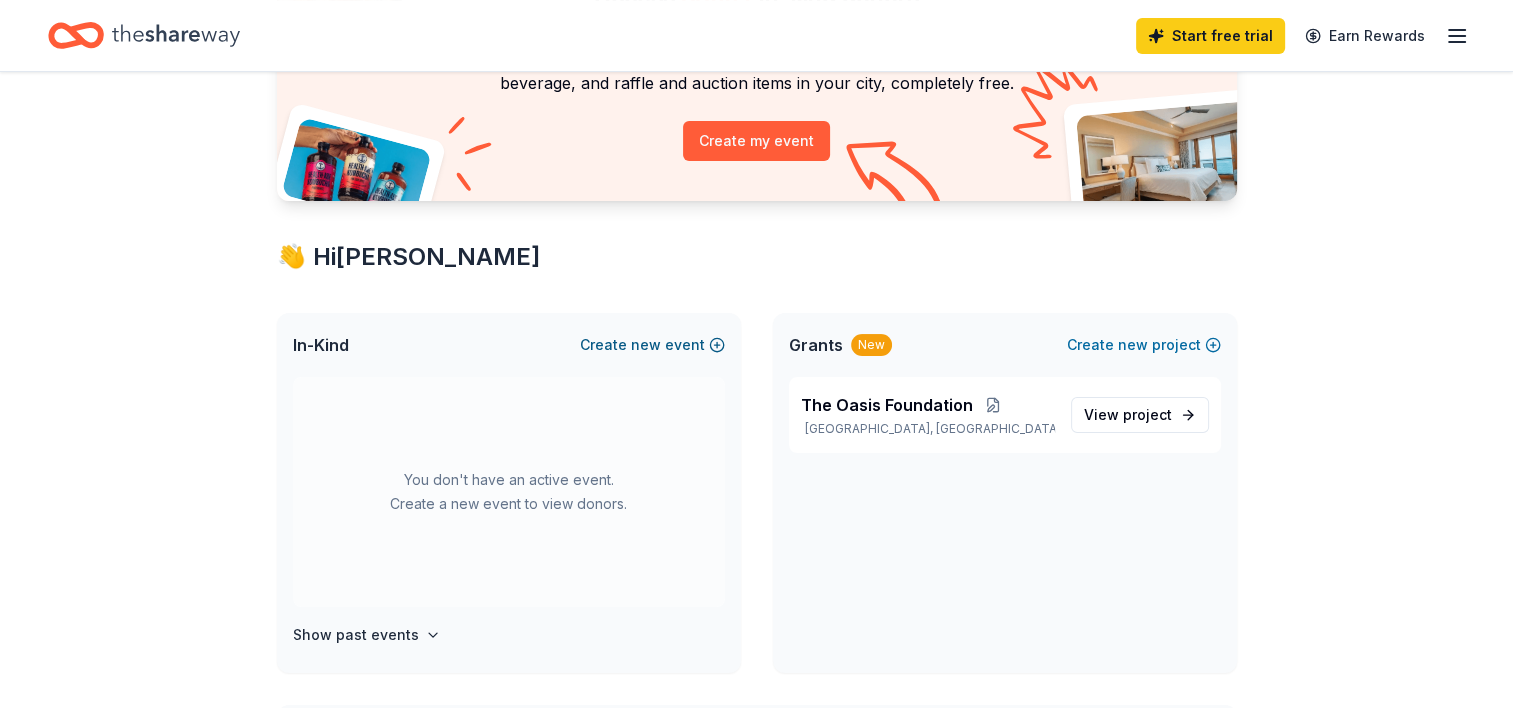 click on "Create  new  event" at bounding box center (652, 345) 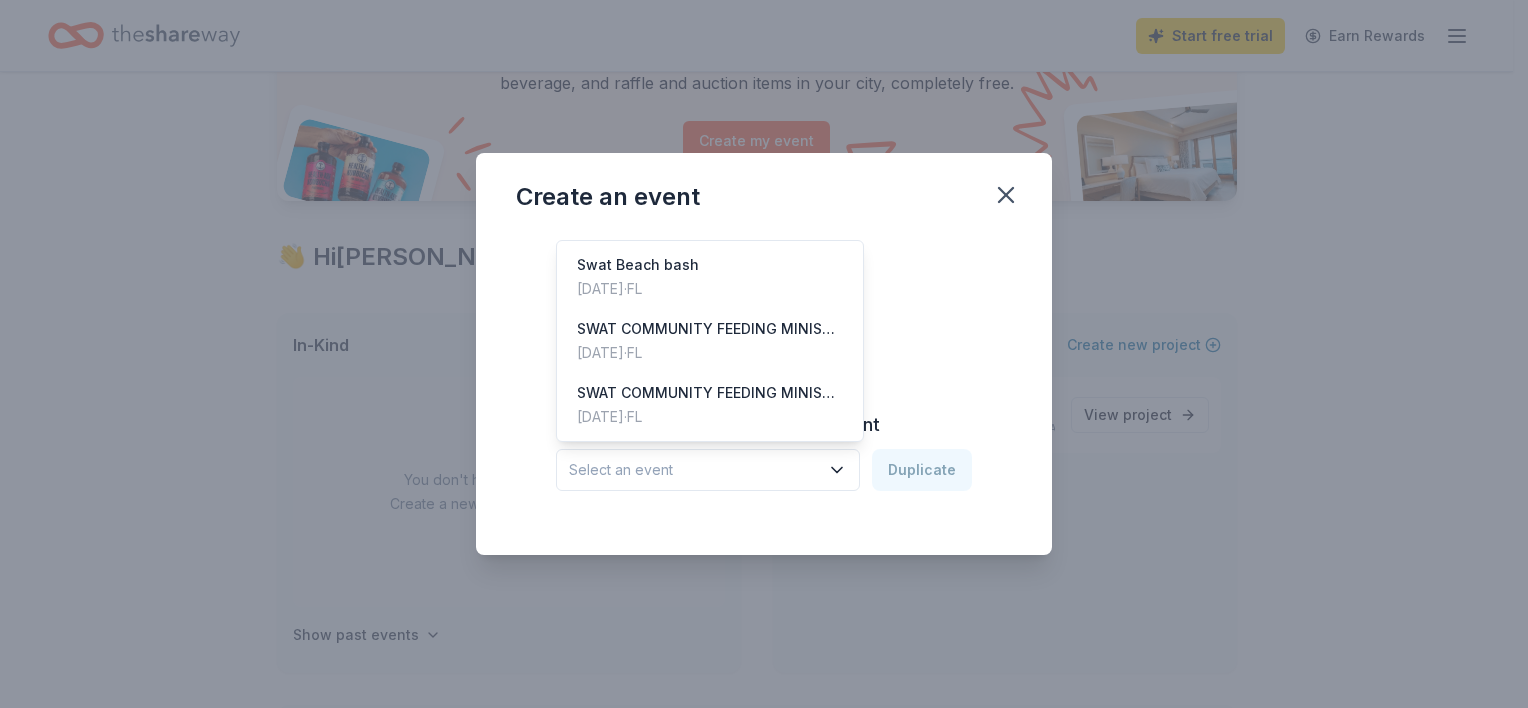 click on "Select an event" at bounding box center (694, 470) 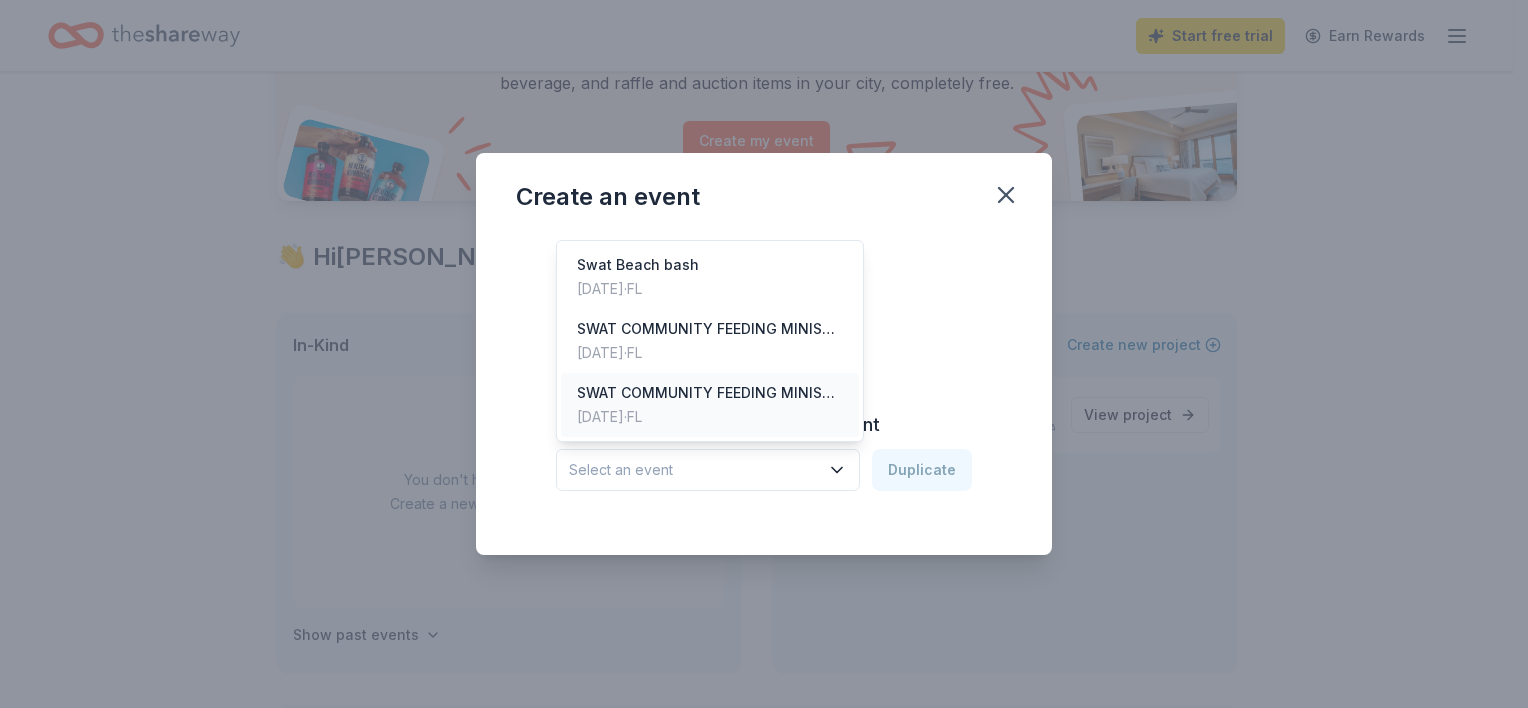 click on "Apr 25, 2025  ·  FL" at bounding box center (710, 417) 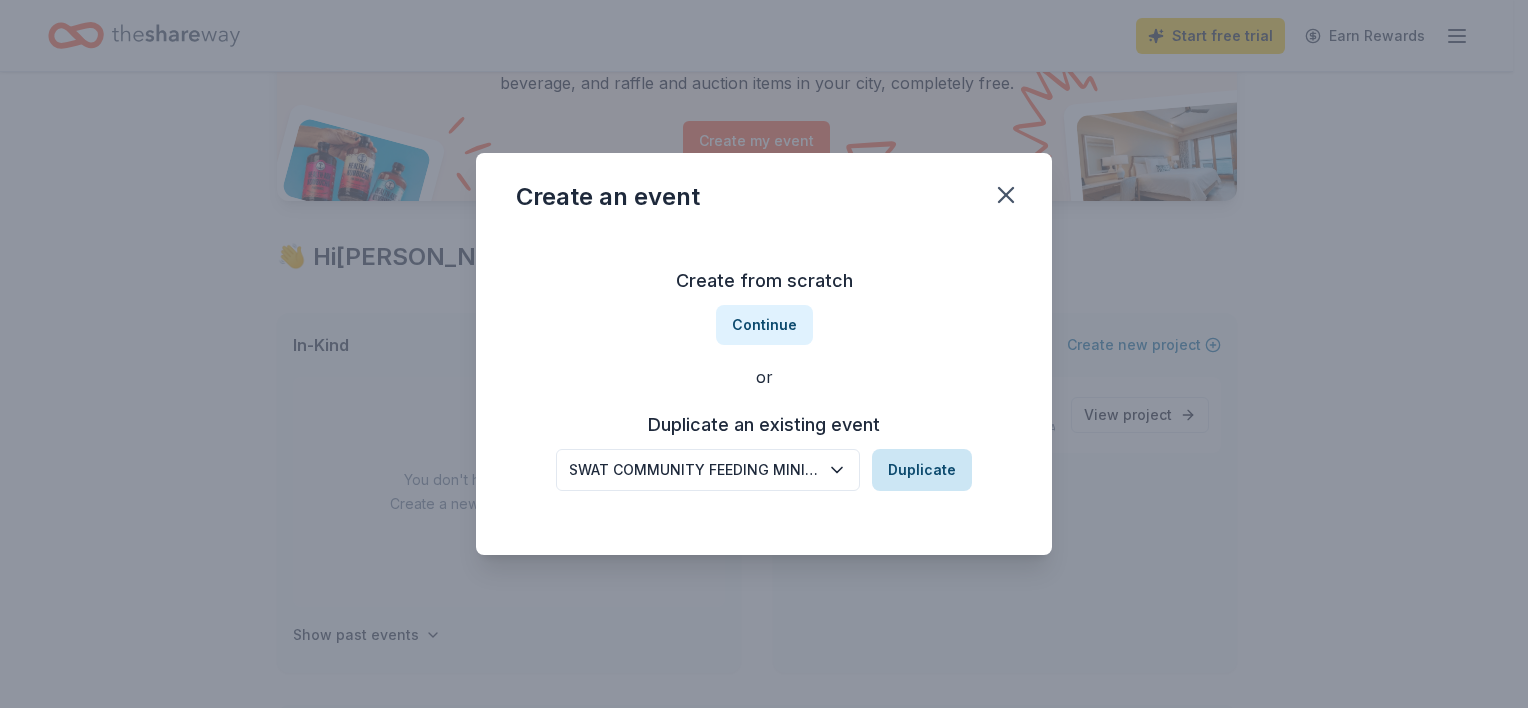click on "Duplicate" at bounding box center [922, 470] 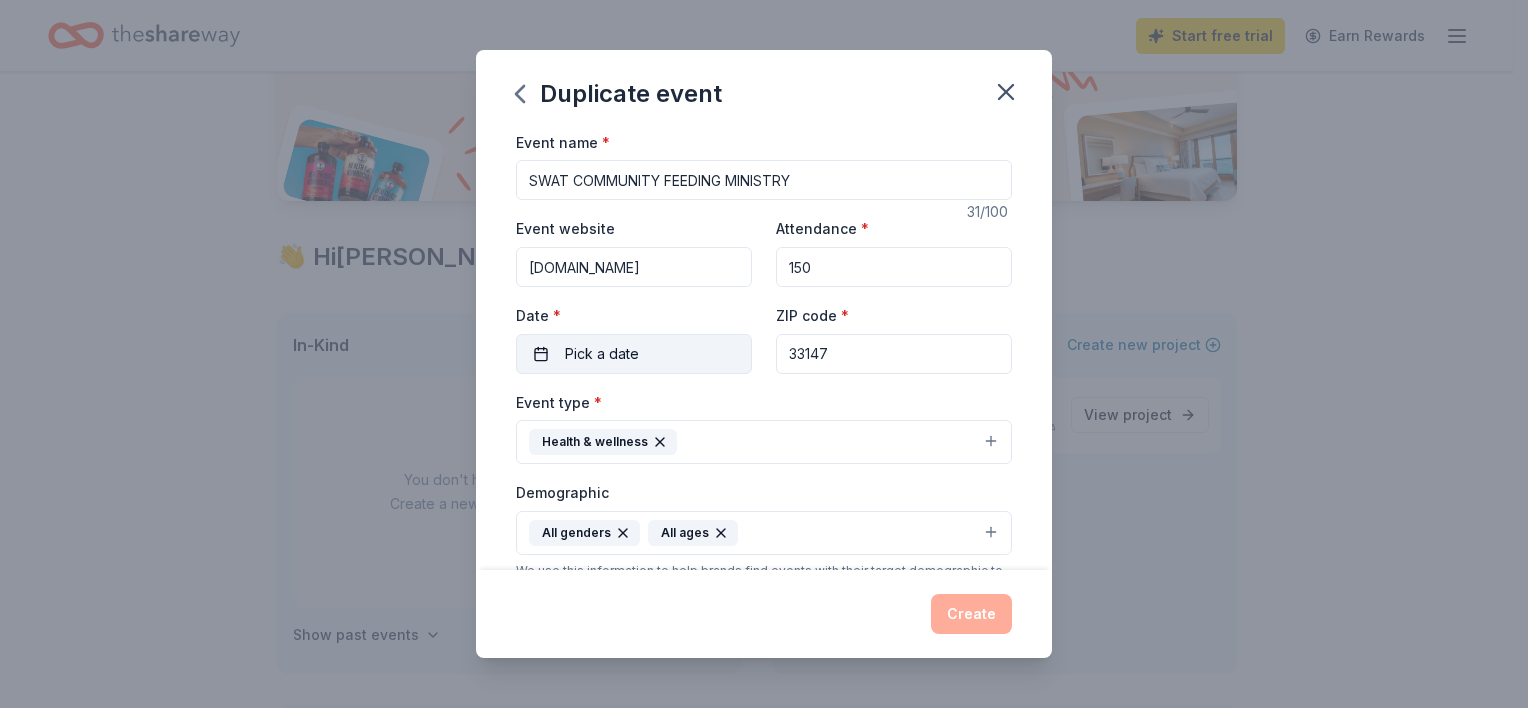 click on "Pick a date" at bounding box center [602, 354] 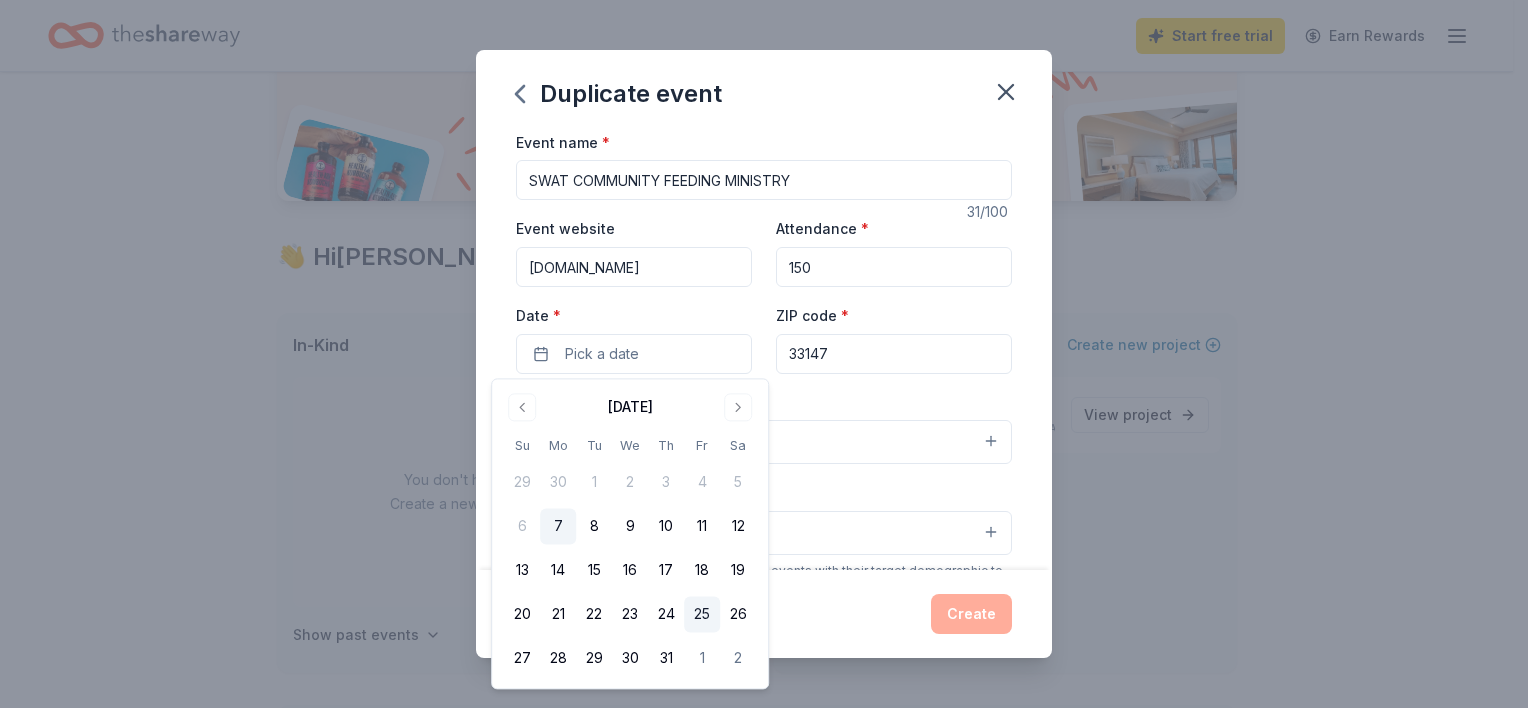 click on "25" at bounding box center [702, 615] 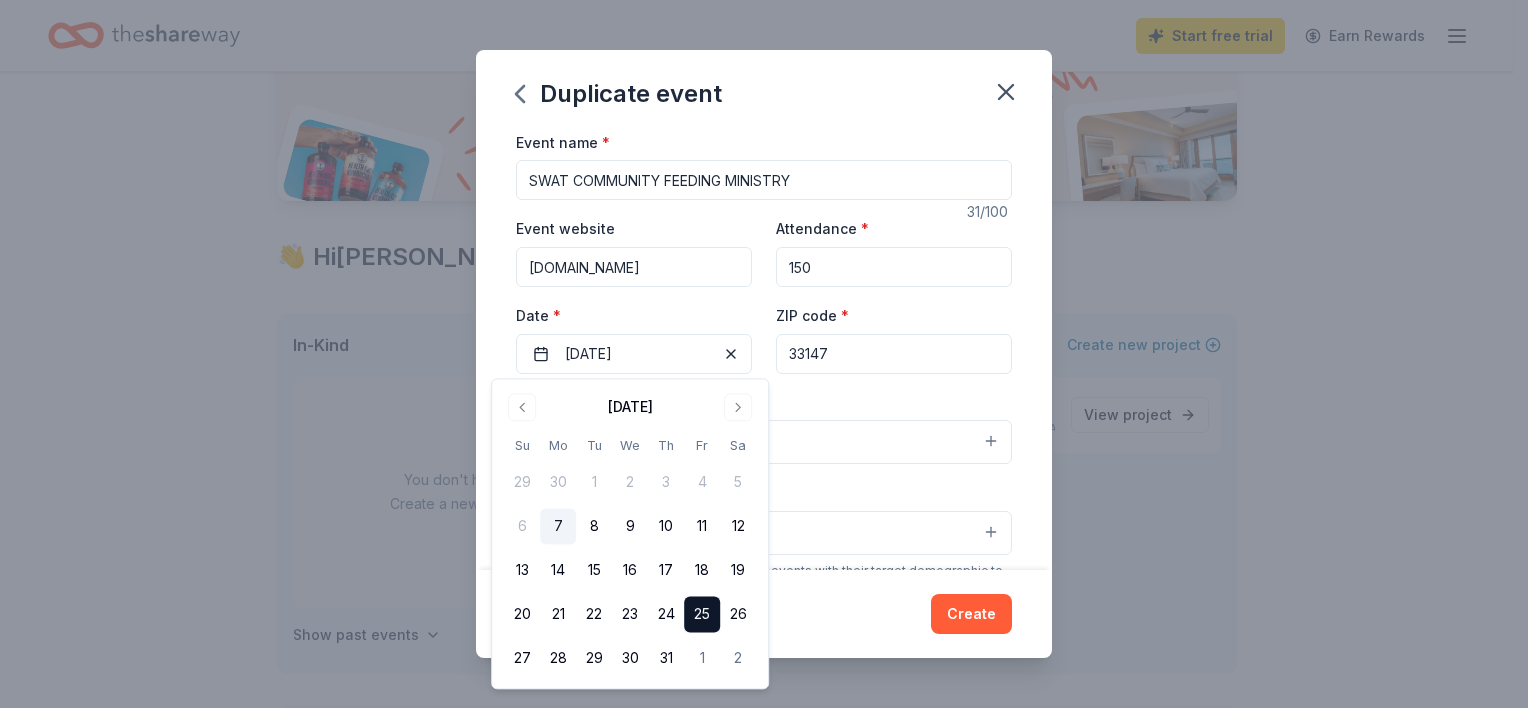 click on "Duplicate event Event name * SWAT COMMUNITY FEEDING MINISTRY 31 /100 Event website www.asistawithatestimony.com Attendance * 150 Date * 07/25/2025 ZIP code * 33147 Event type * Health & wellness Demographic All genders All ages We use this information to help brands find events with their target demographic to sponsor their products. Mailing address 8657 Northwest 14th Court, Miami, FL, 33147 Apt/unit Description WE WILL BE FEEDING THE COMMUNITY AS WE DO 3 TIMES A MONTH WE NEED ASISTANCE WITH MEAT BREAD WATER PAPER GOOD PERSONAL HYGIENE ITEMS What are you looking for? * Auction & raffle Meals Snacks Desserts Alcohol Beverages Send me reminders Email me reminders of donor application deadlines Recurring event Copy donors Saved Applied Approved Received Declined Not interested All copied donors will be given "saved" status in your new event. Companies that are no longer donating will not be copied. Create" at bounding box center (764, 354) 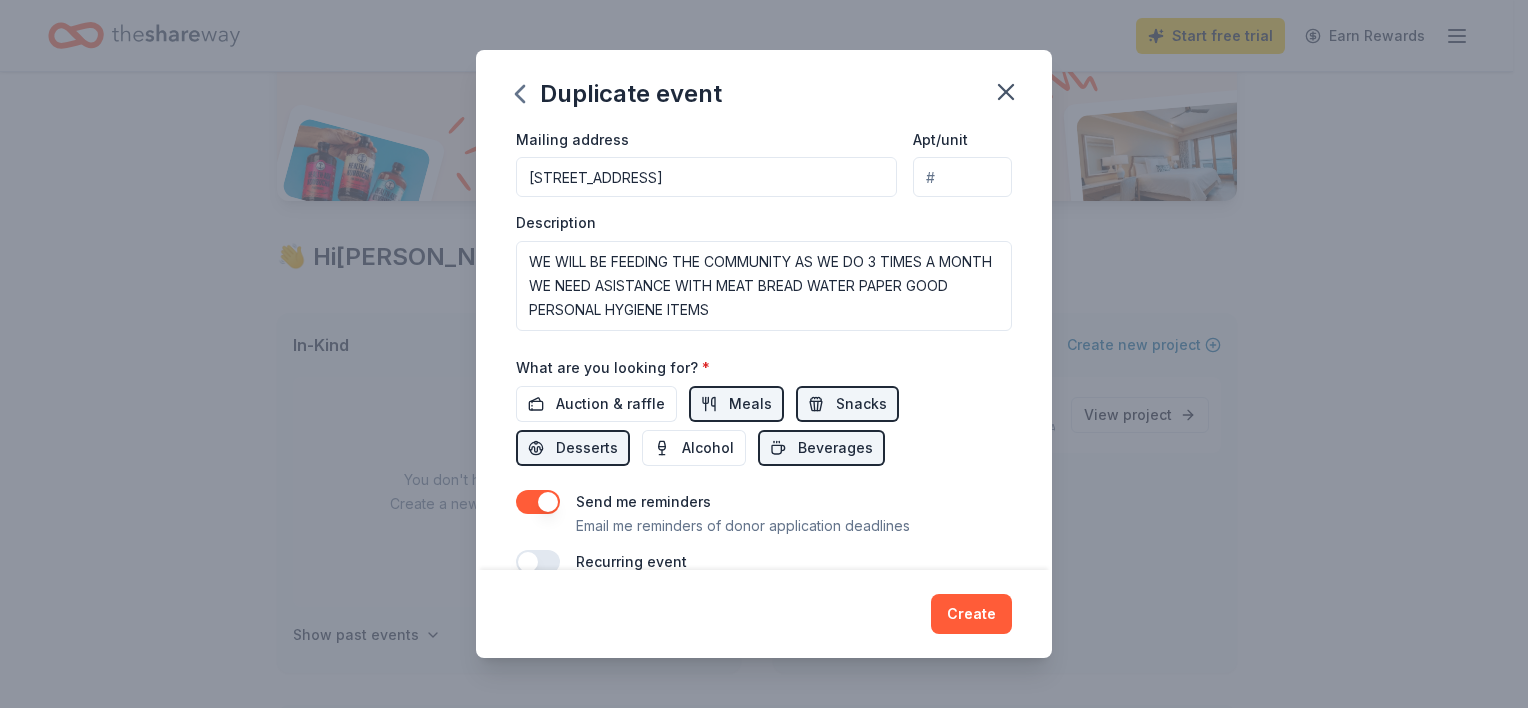 scroll, scrollTop: 600, scrollLeft: 0, axis: vertical 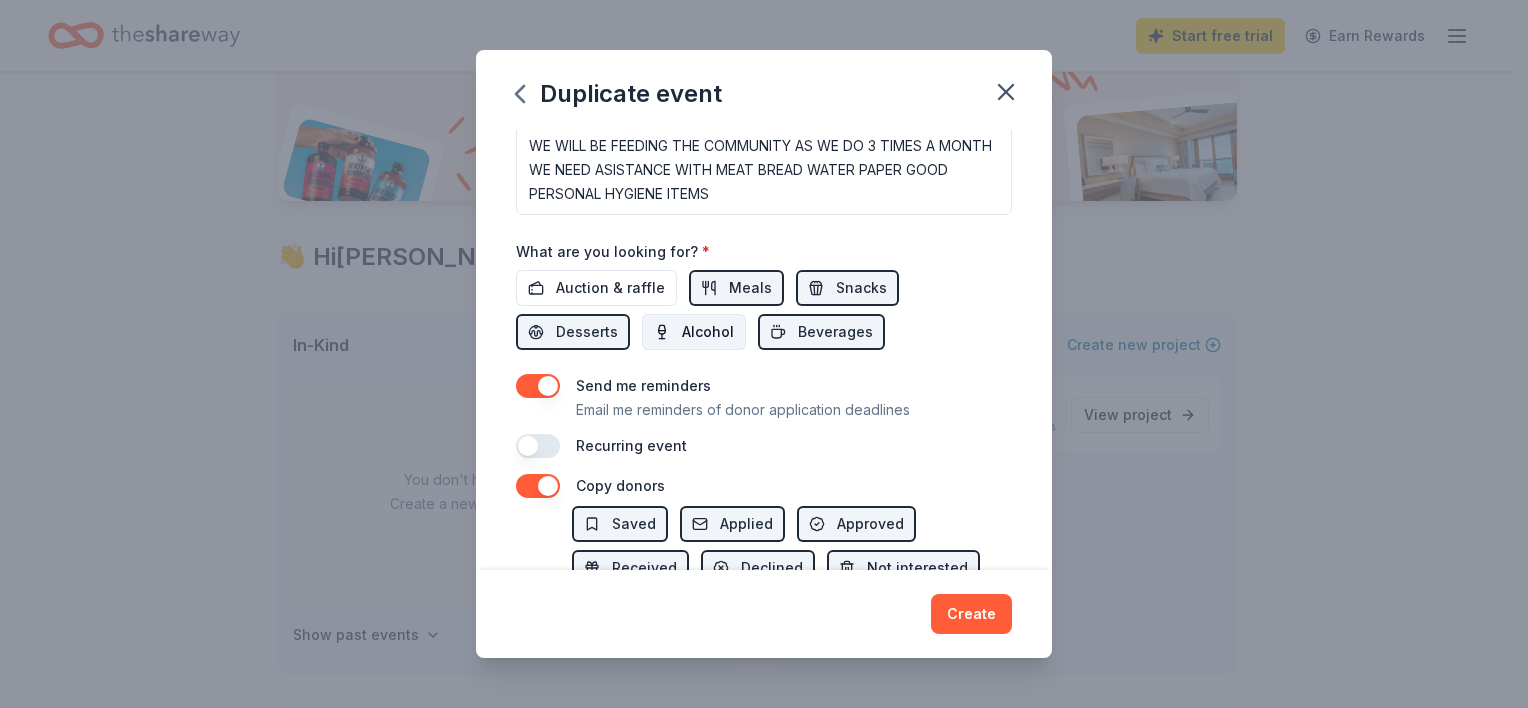 click on "Alcohol" at bounding box center (694, 332) 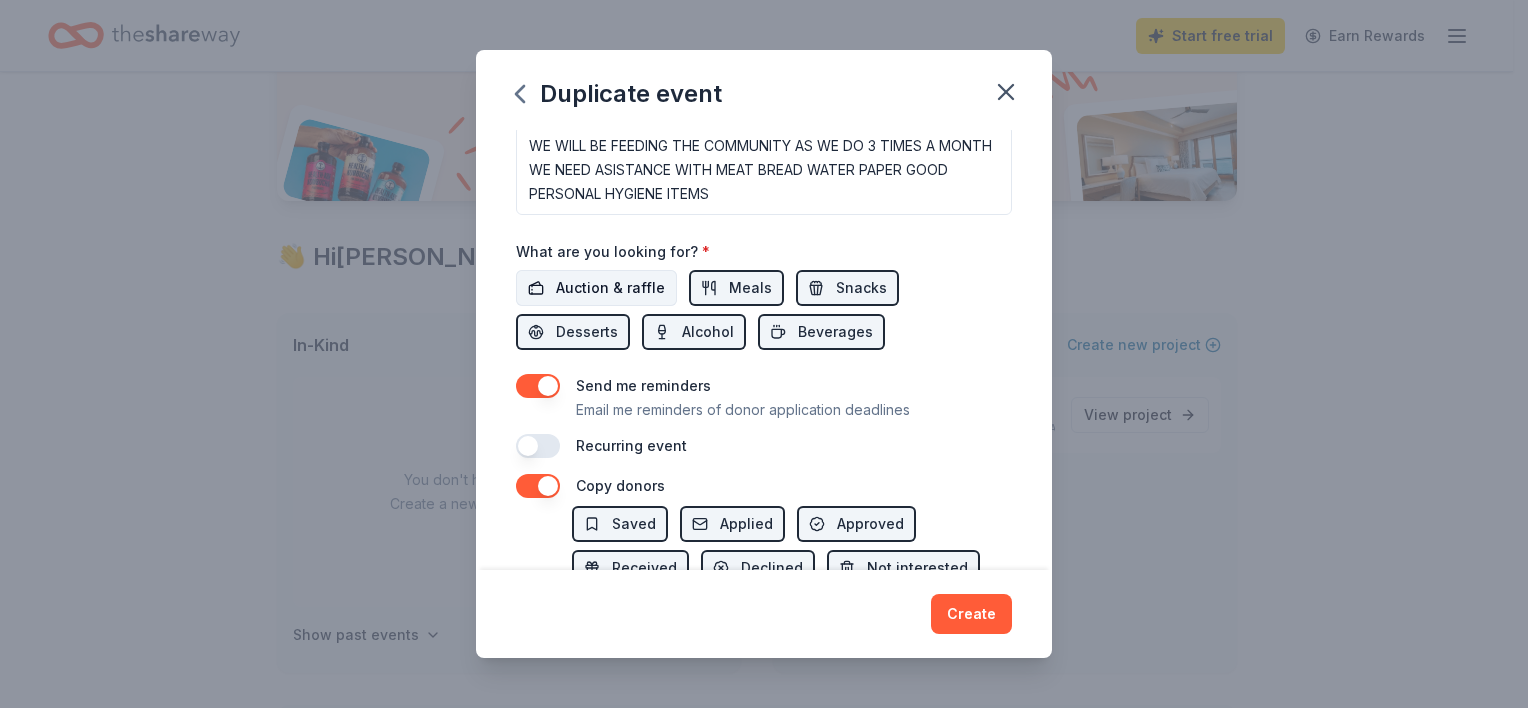 drag, startPoint x: 629, startPoint y: 284, endPoint x: 644, endPoint y: 300, distance: 21.931713 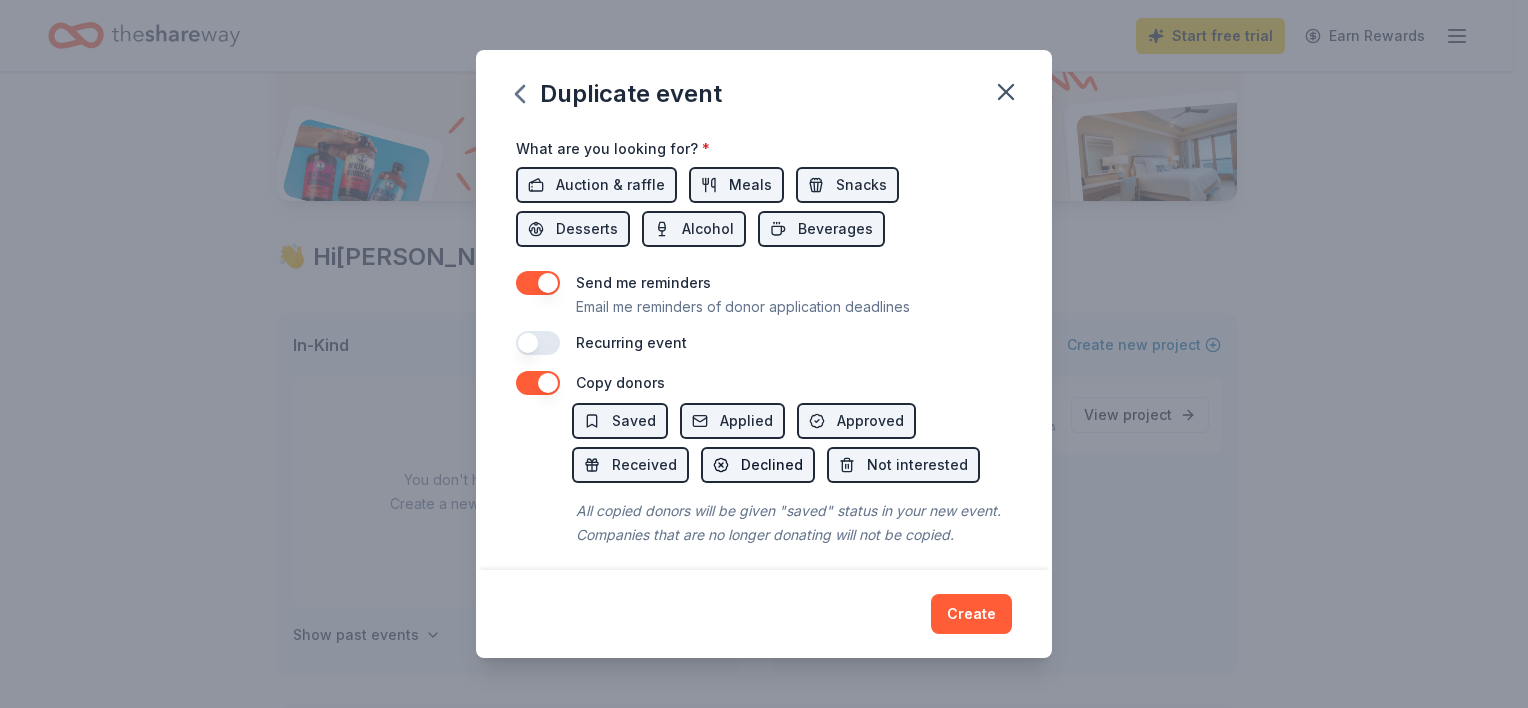 scroll, scrollTop: 738, scrollLeft: 0, axis: vertical 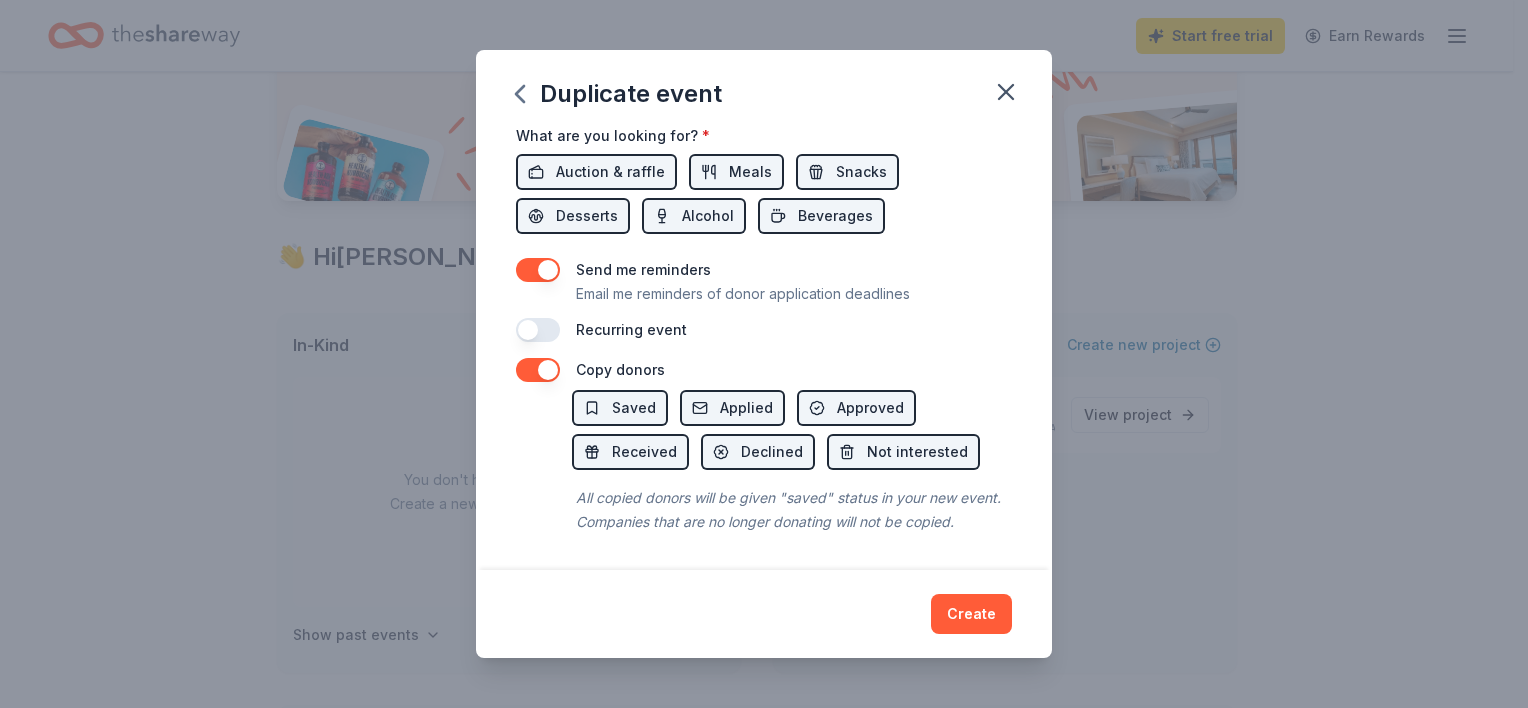 click at bounding box center (538, 330) 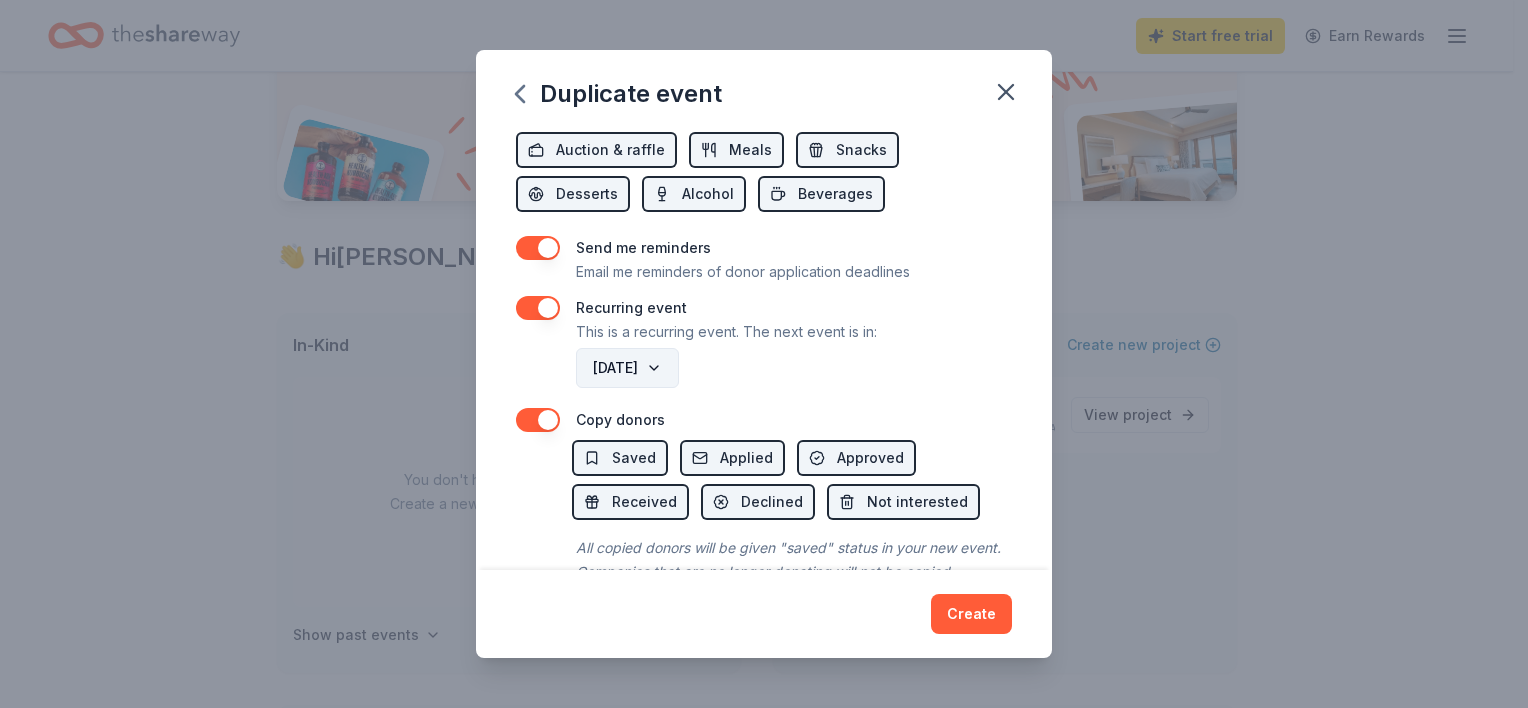 click on "July 2026" at bounding box center (627, 368) 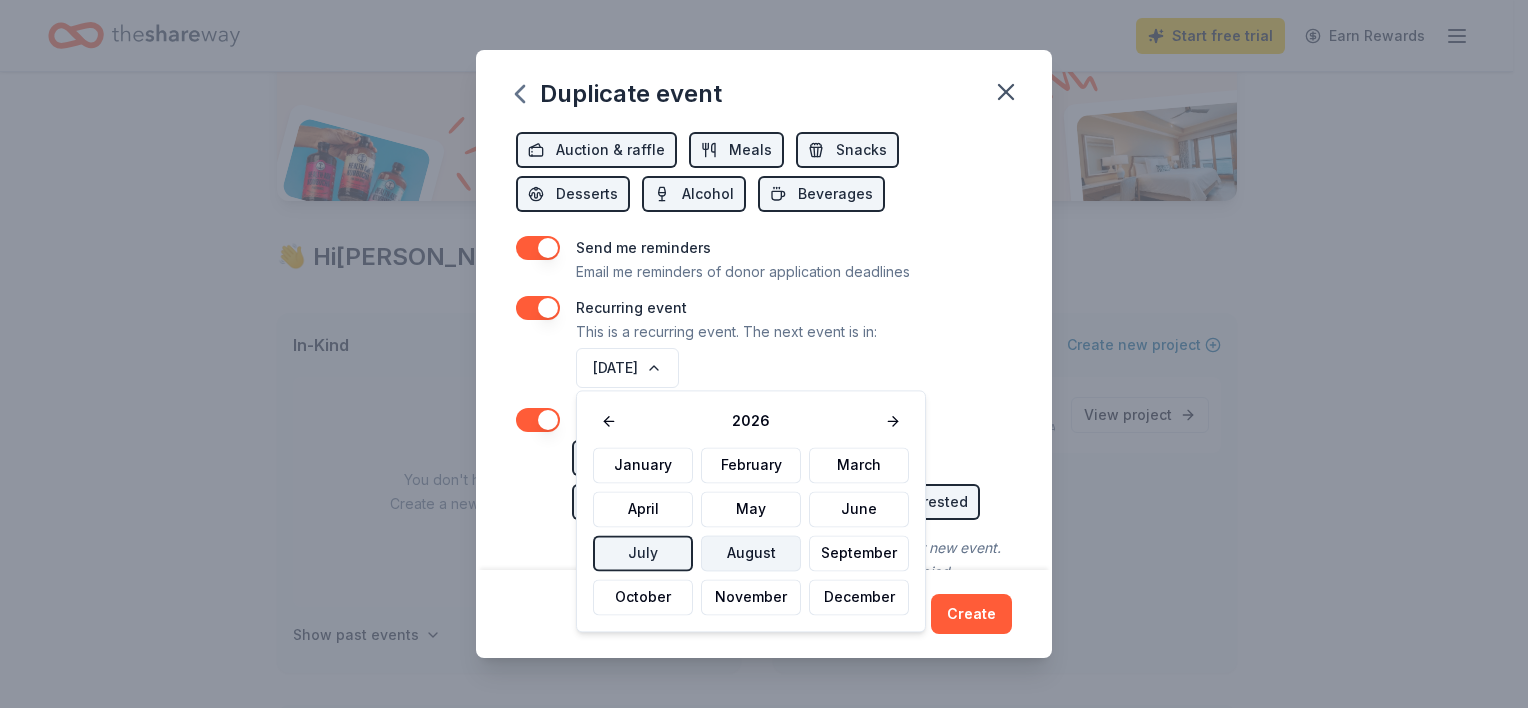 click on "August" at bounding box center (751, 553) 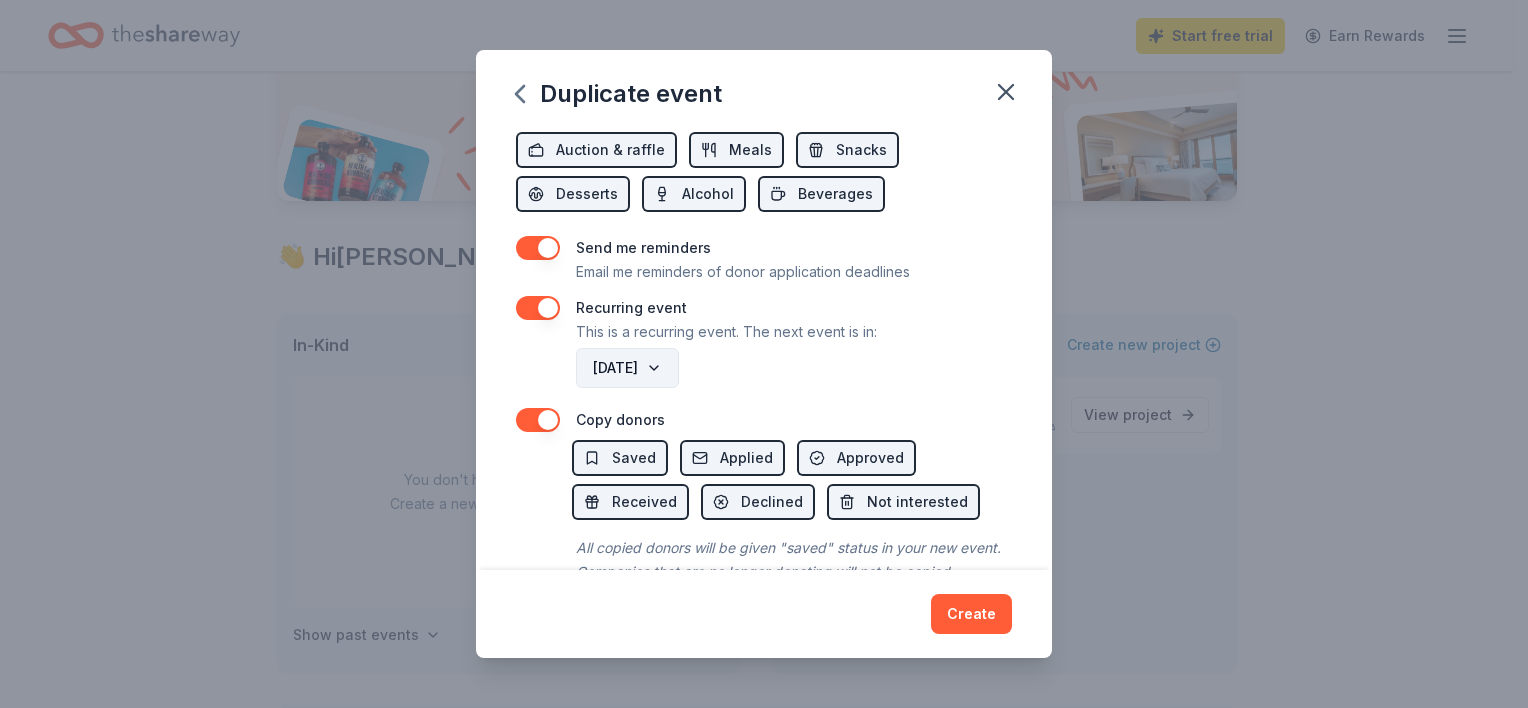 click on "August 2026" at bounding box center [627, 368] 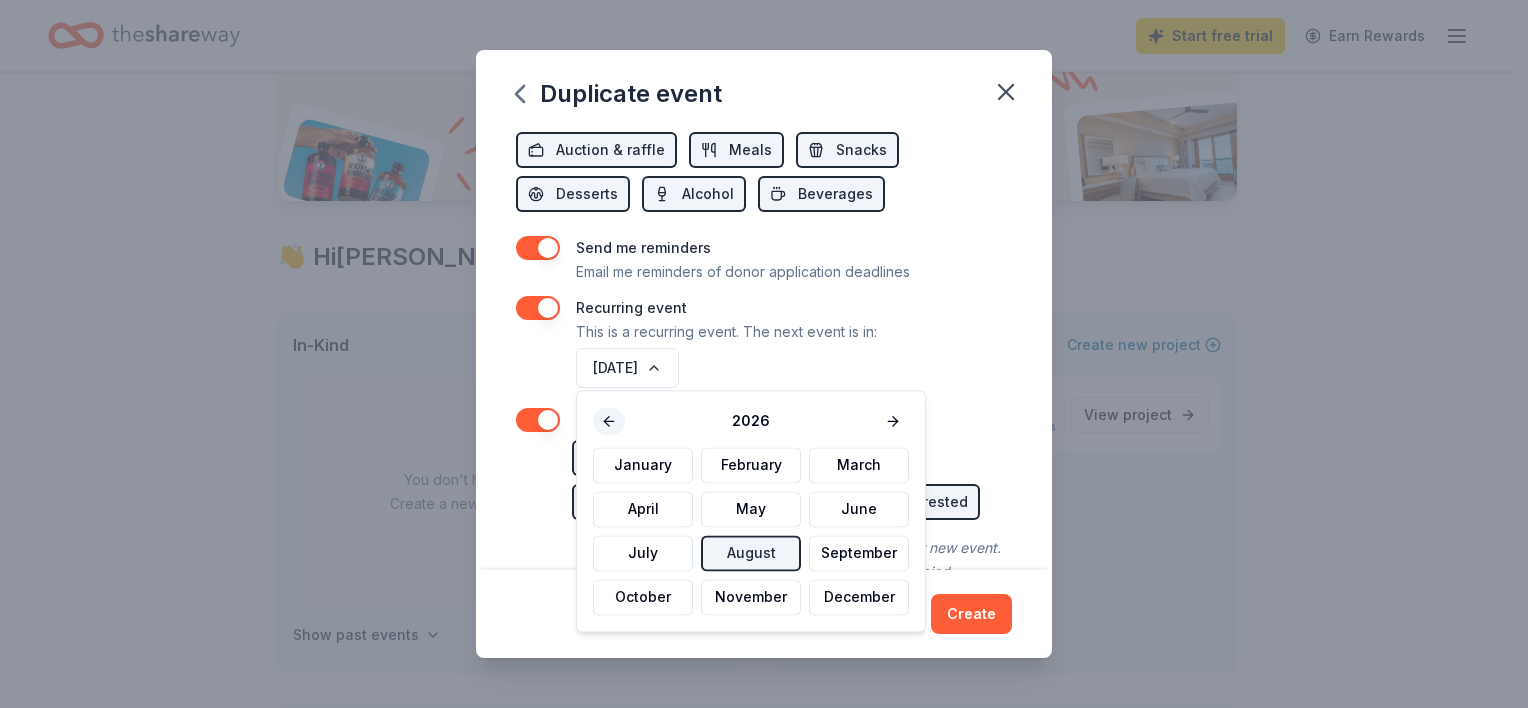 click at bounding box center [609, 421] 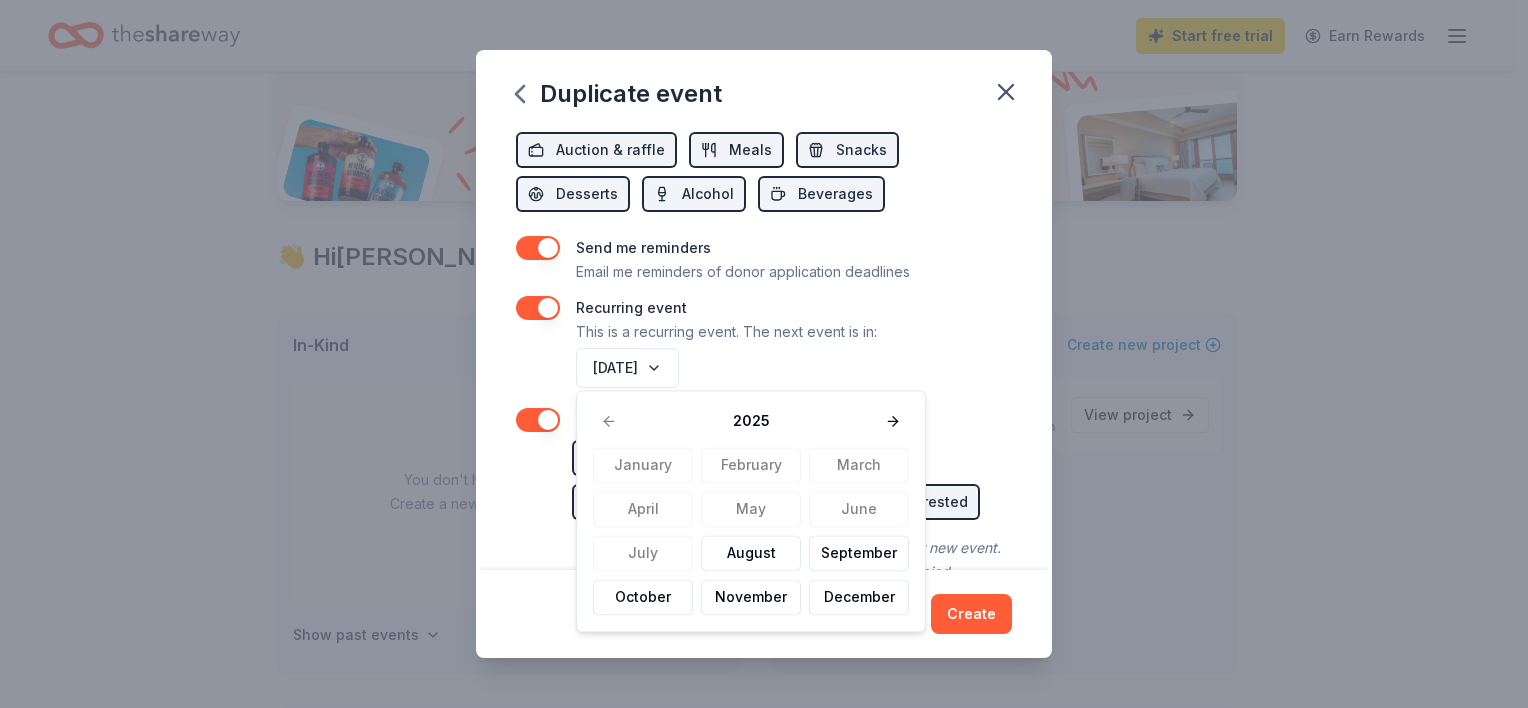 click on "Duplicate event Event name * SWAT COMMUNITY FEEDING MINISTRY 31 /100 Event website www.asistawithatestimony.com Attendance * 150 Date * 07/25/2025 ZIP code * 33147 Event type * Health & wellness Demographic All genders All ages We use this information to help brands find events with their target demographic to sponsor their products. Mailing address 8657 Northwest 14th Court, Miami, FL, 33147 Apt/unit Description WE WILL BE FEEDING THE COMMUNITY AS WE DO 3 TIMES A MONTH WE NEED ASISTANCE WITH MEAT BREAD WATER PAPER GOOD PERSONAL HYGIENE ITEMS What are you looking for? * Auction & raffle Meals Snacks Desserts Alcohol Beverages Send me reminders Email me reminders of donor application deadlines Recurring event This is a recurring event. The next event is in: August 2026 Copy donors Saved Applied Approved Received Declined Not interested All copied donors will be given "saved" status in your new event. Companies that are no longer donating will not be copied. Create" at bounding box center (764, 354) 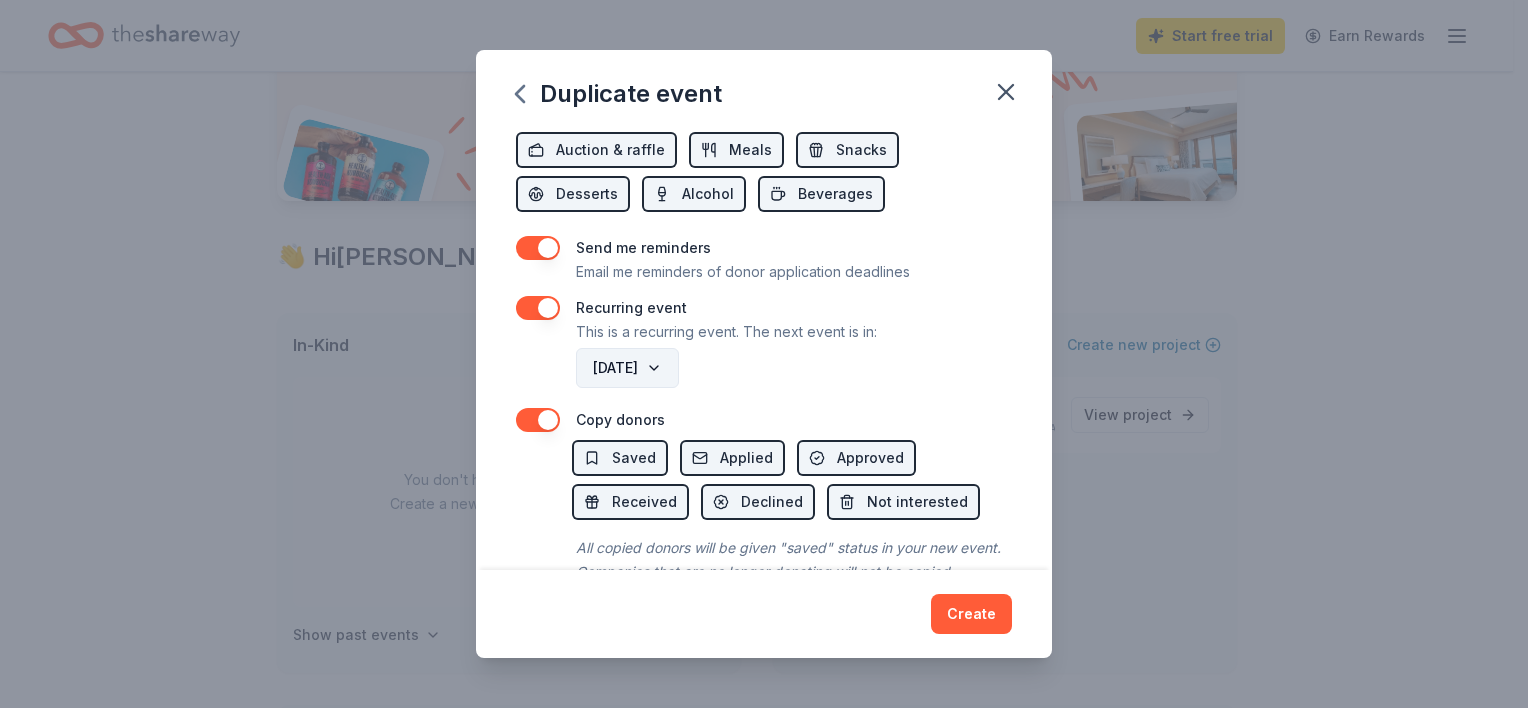click on "August 2026" at bounding box center [627, 368] 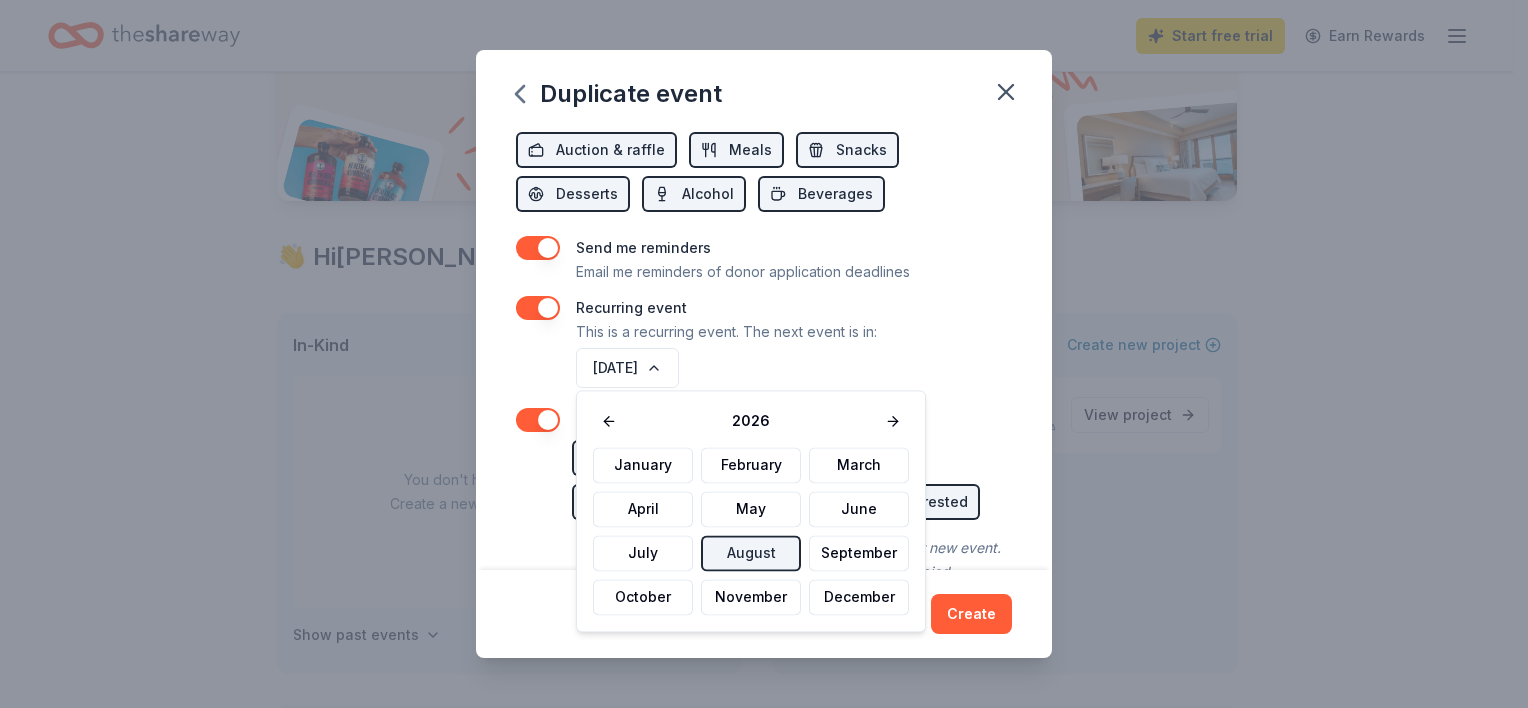 drag, startPoint x: 593, startPoint y: 419, endPoint x: 604, endPoint y: 420, distance: 11.045361 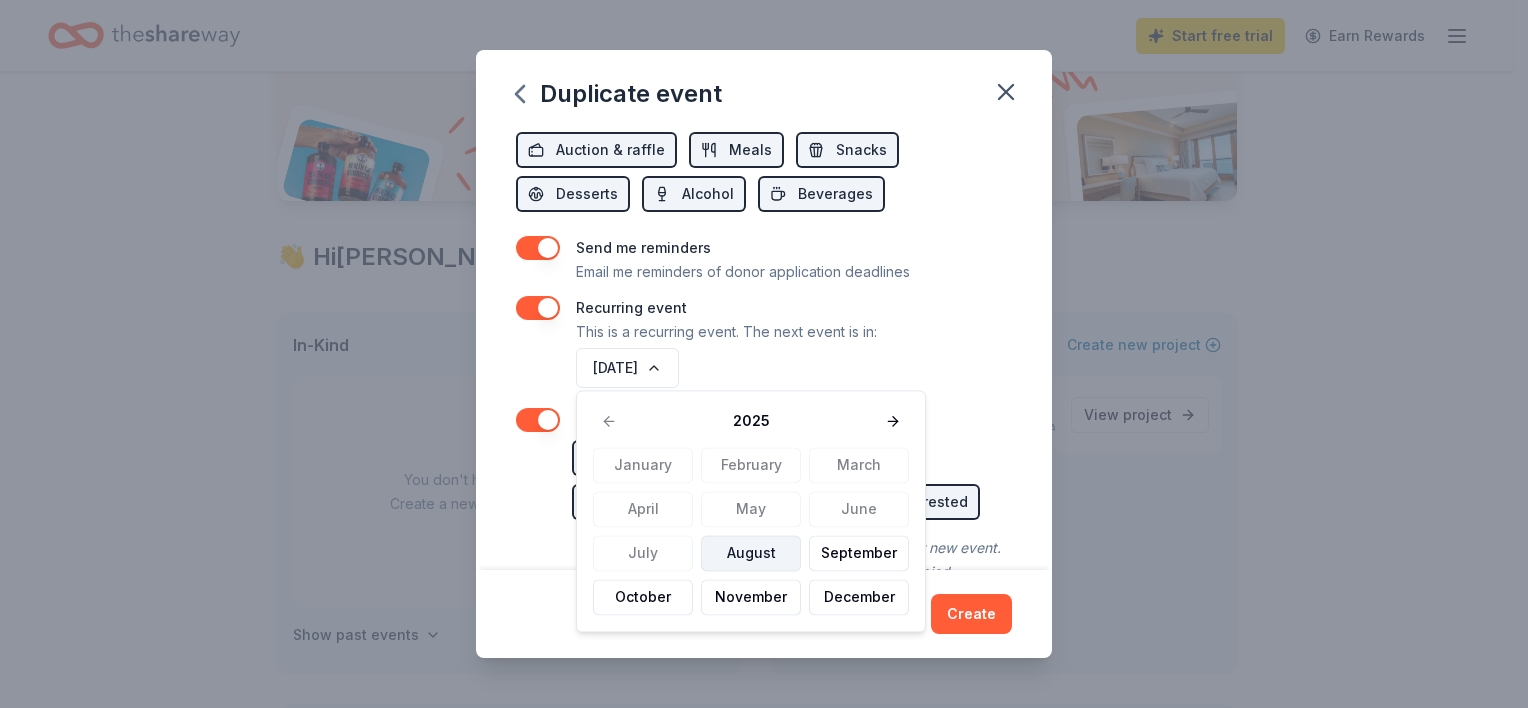 click on "August" at bounding box center [751, 553] 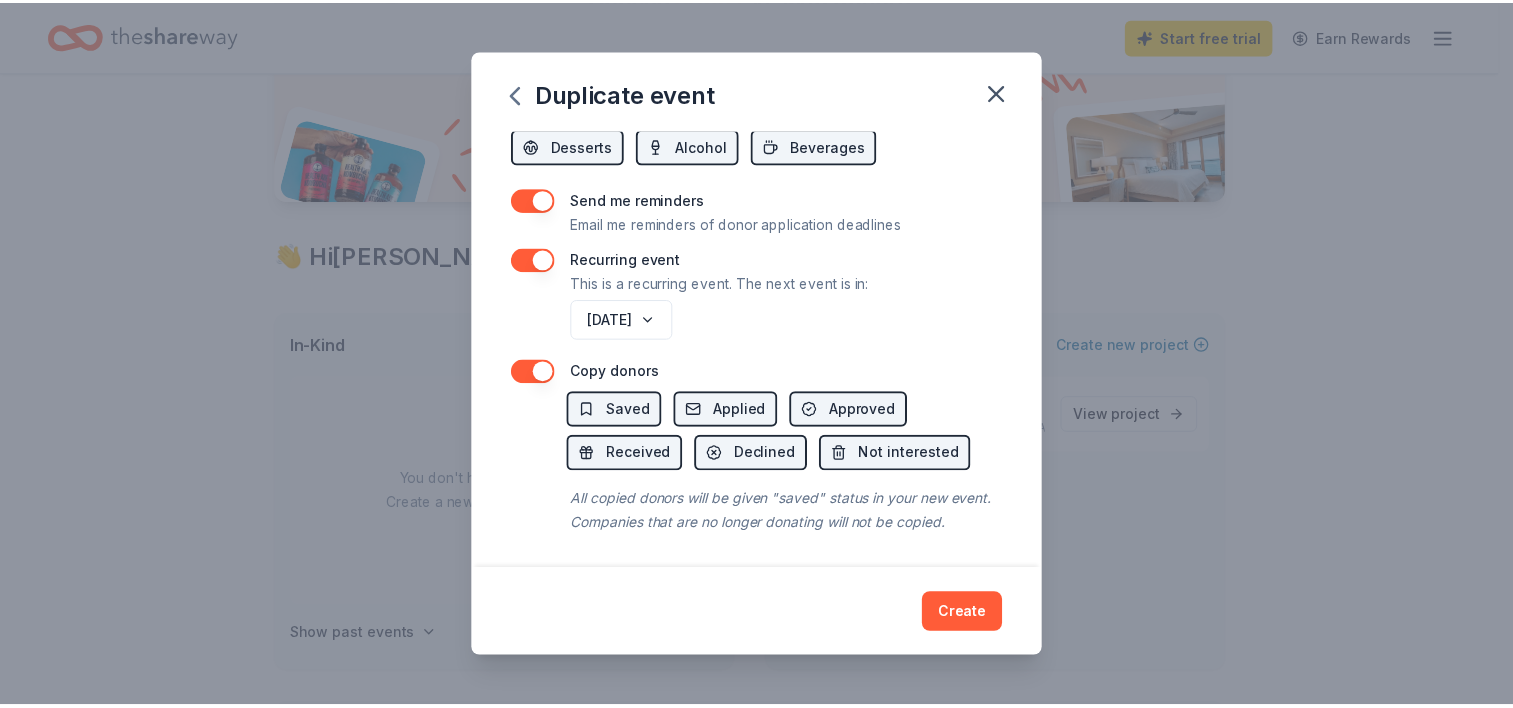 scroll, scrollTop: 810, scrollLeft: 0, axis: vertical 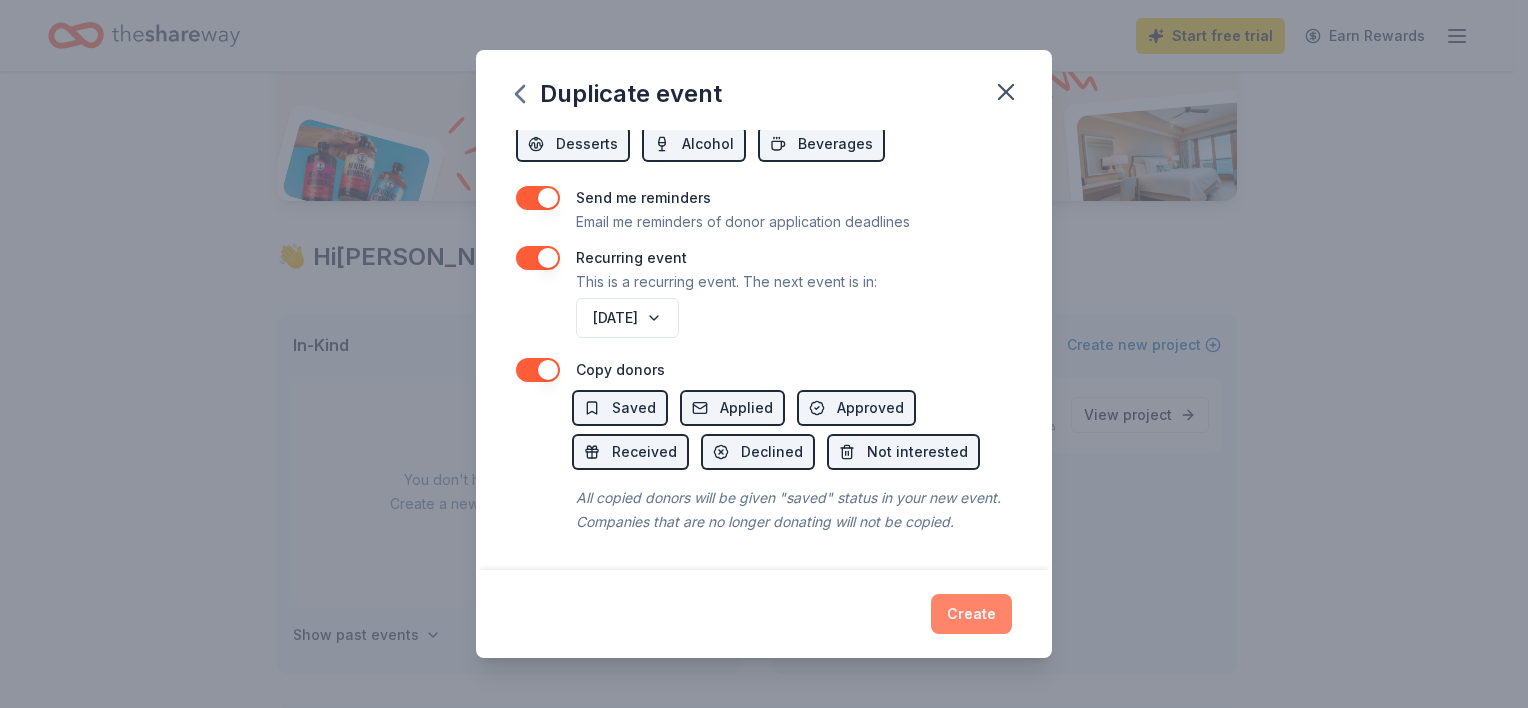 click on "Create" at bounding box center [971, 614] 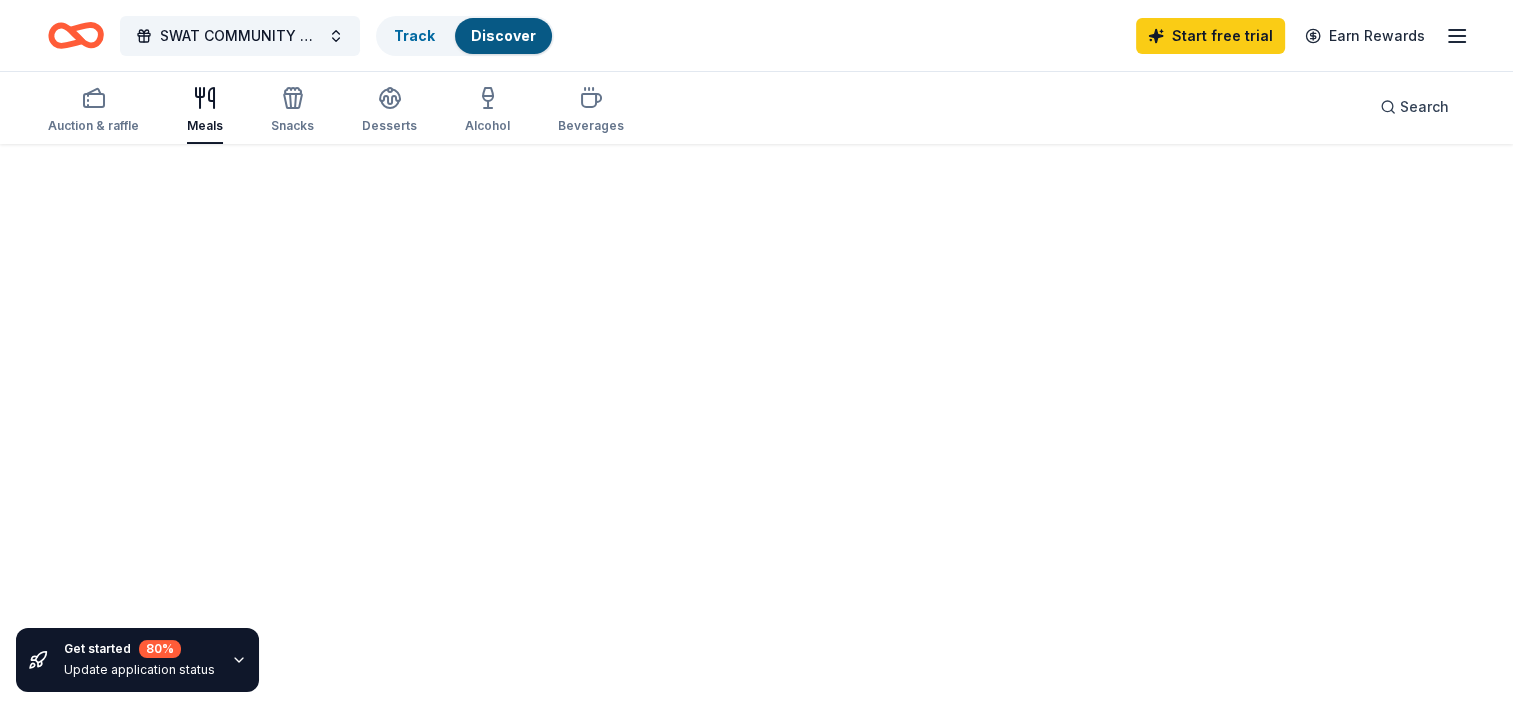 scroll, scrollTop: 0, scrollLeft: 0, axis: both 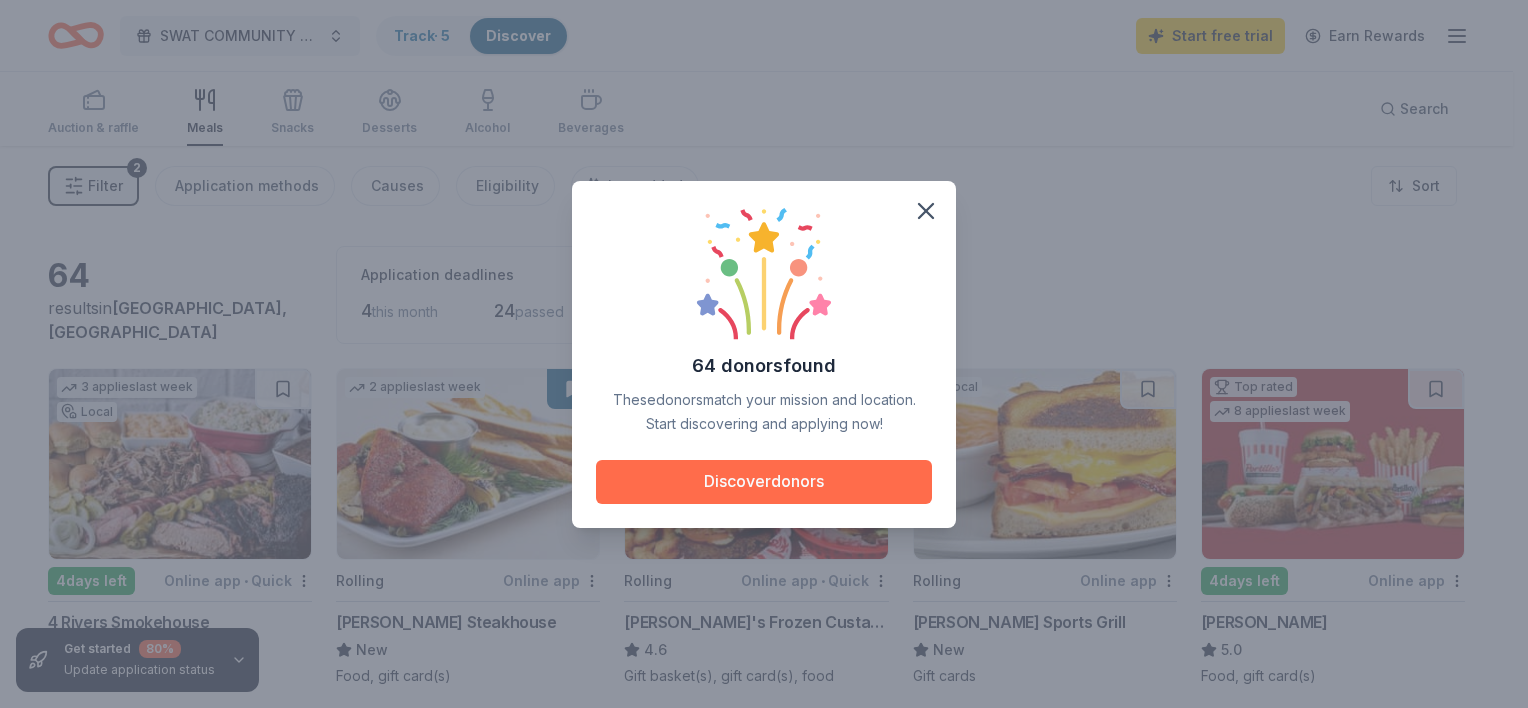 click on "Discover  donors" at bounding box center [764, 482] 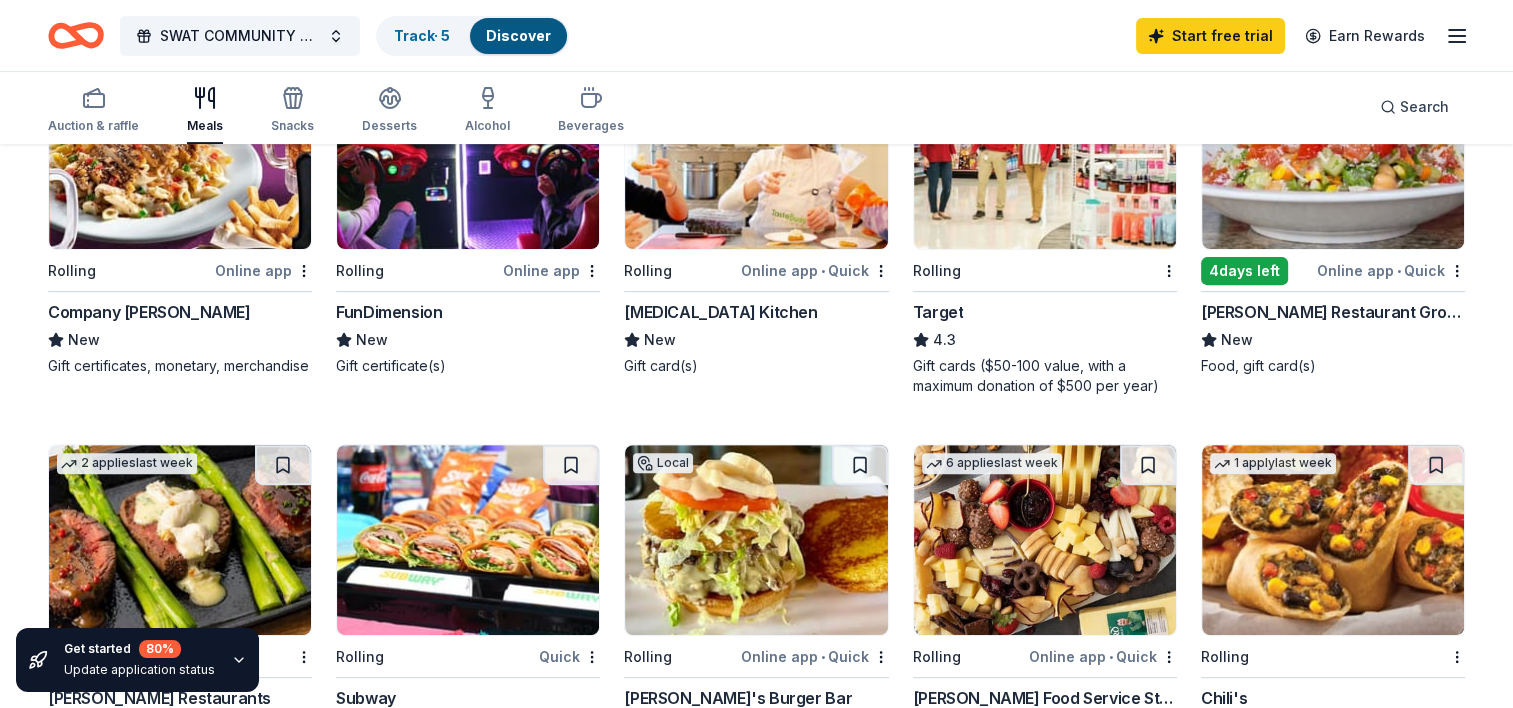 scroll, scrollTop: 900, scrollLeft: 0, axis: vertical 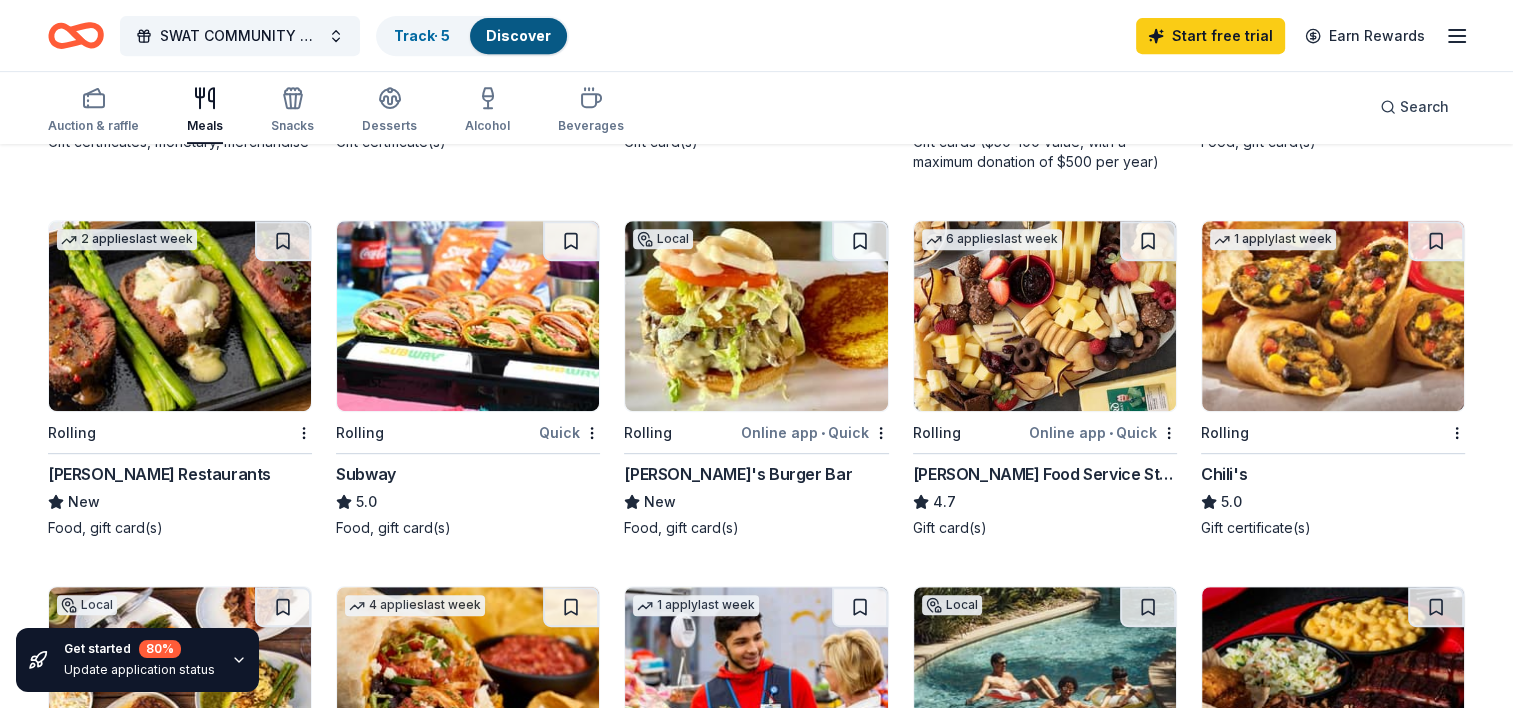 click at bounding box center [1333, 316] 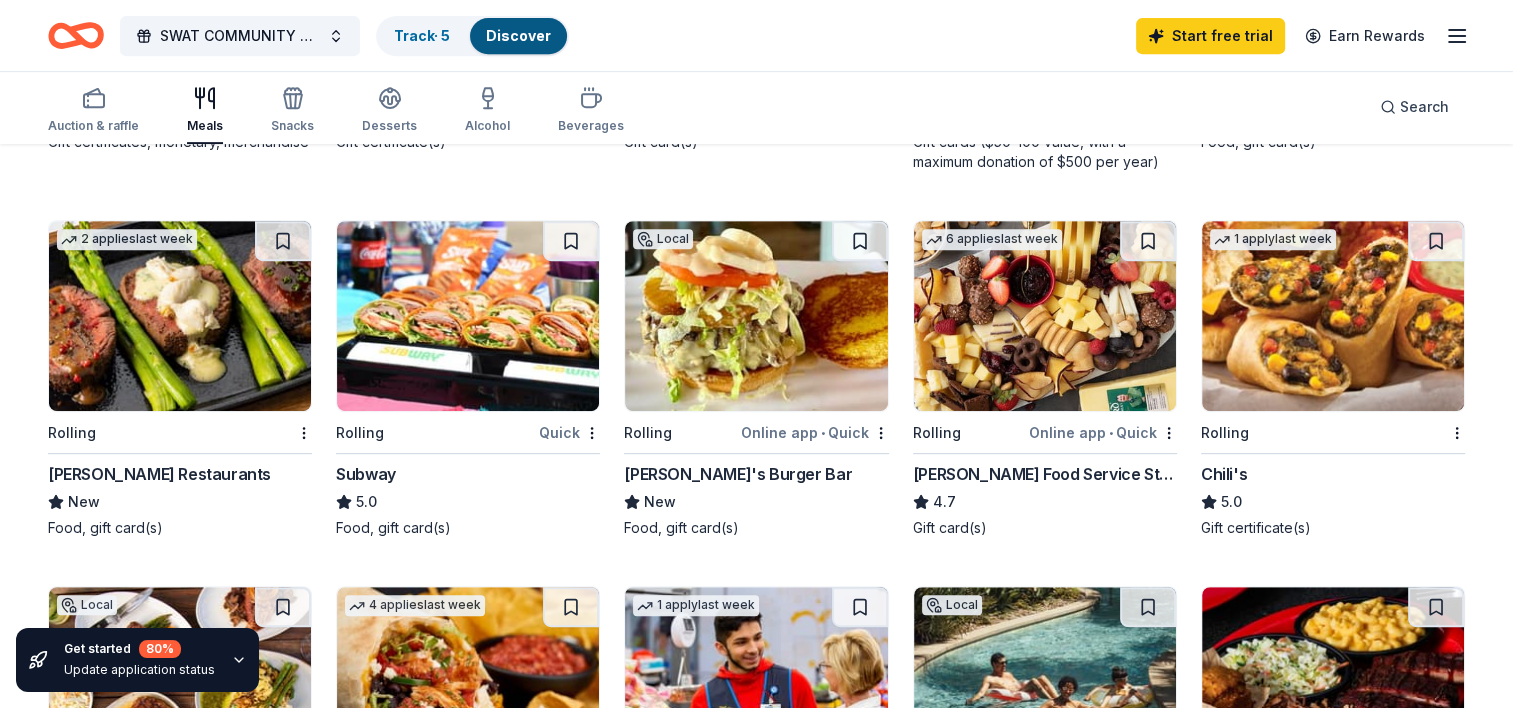click at bounding box center (756, 316) 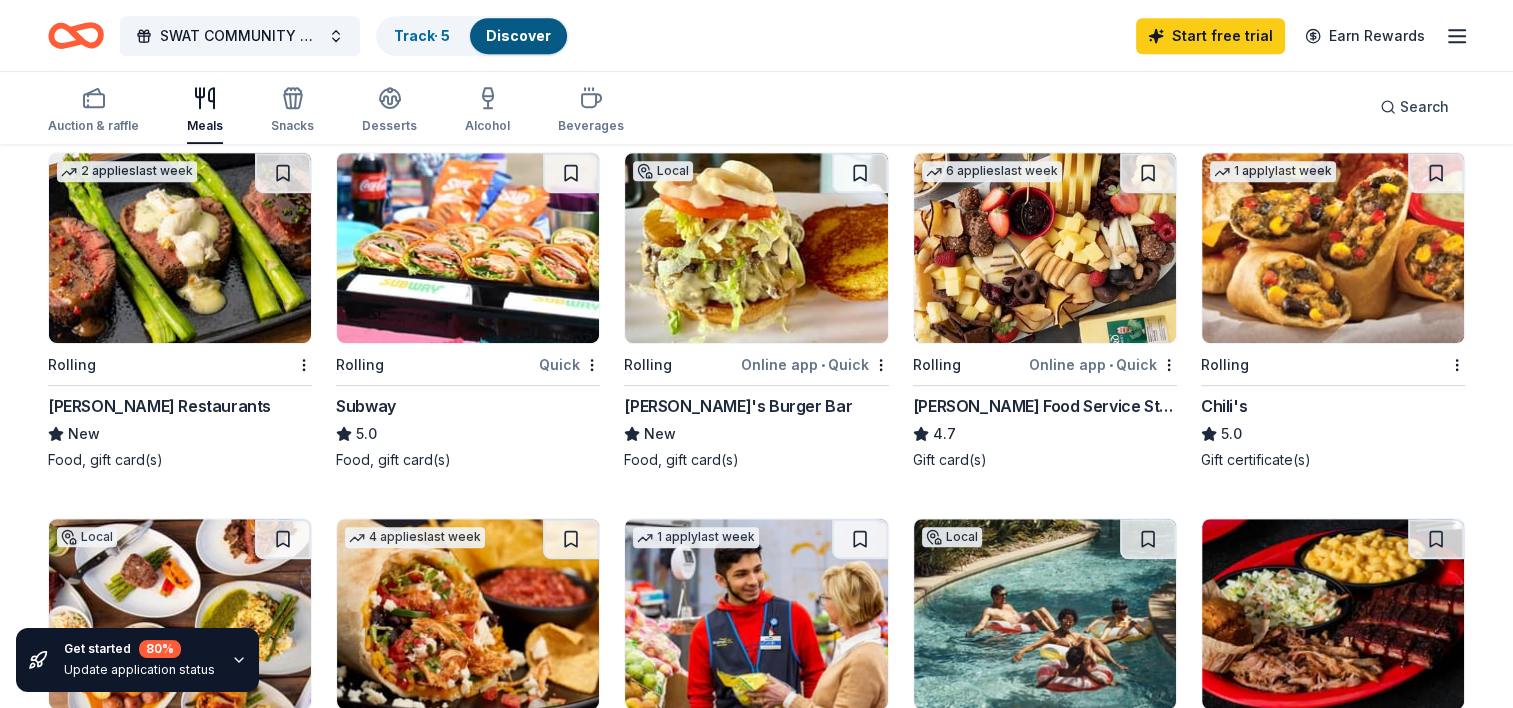 scroll, scrollTop: 1000, scrollLeft: 0, axis: vertical 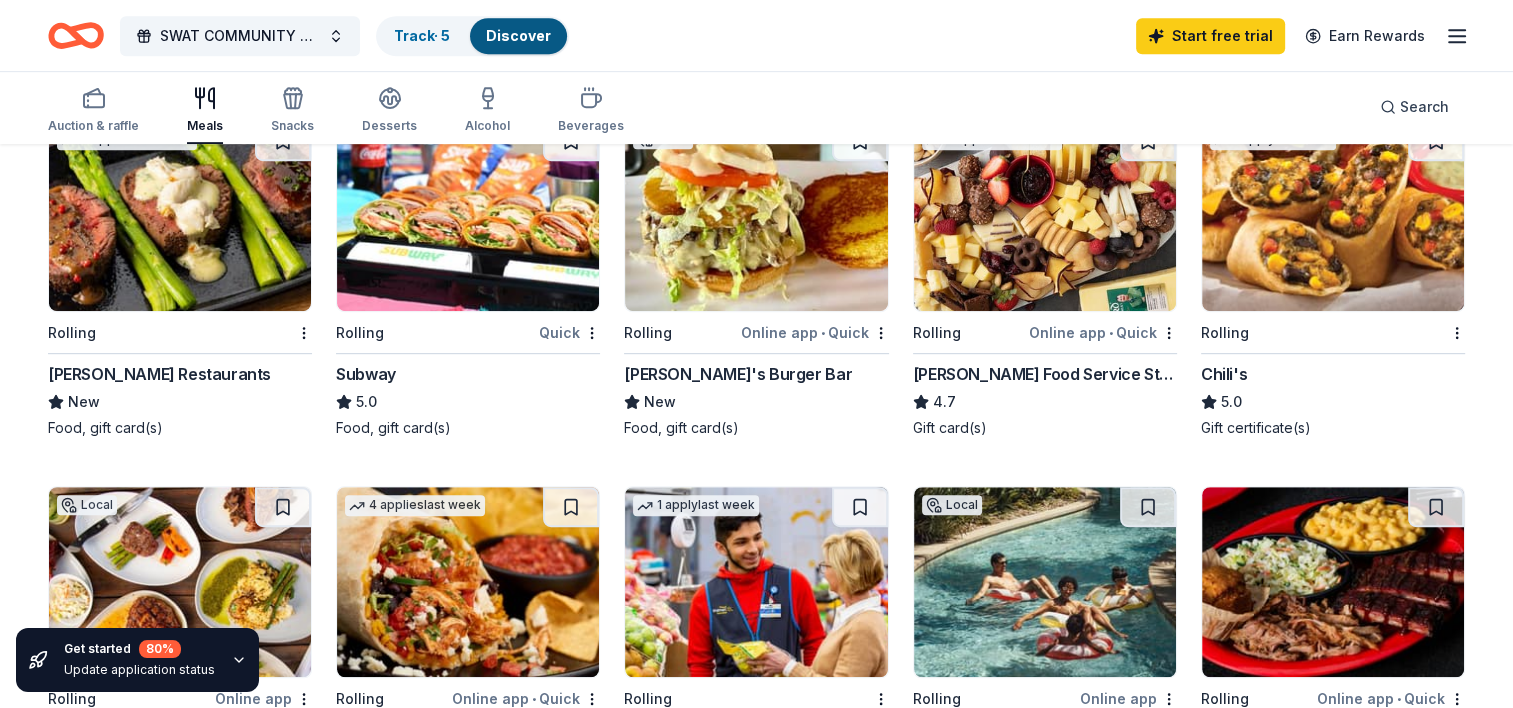 click at bounding box center (1045, 216) 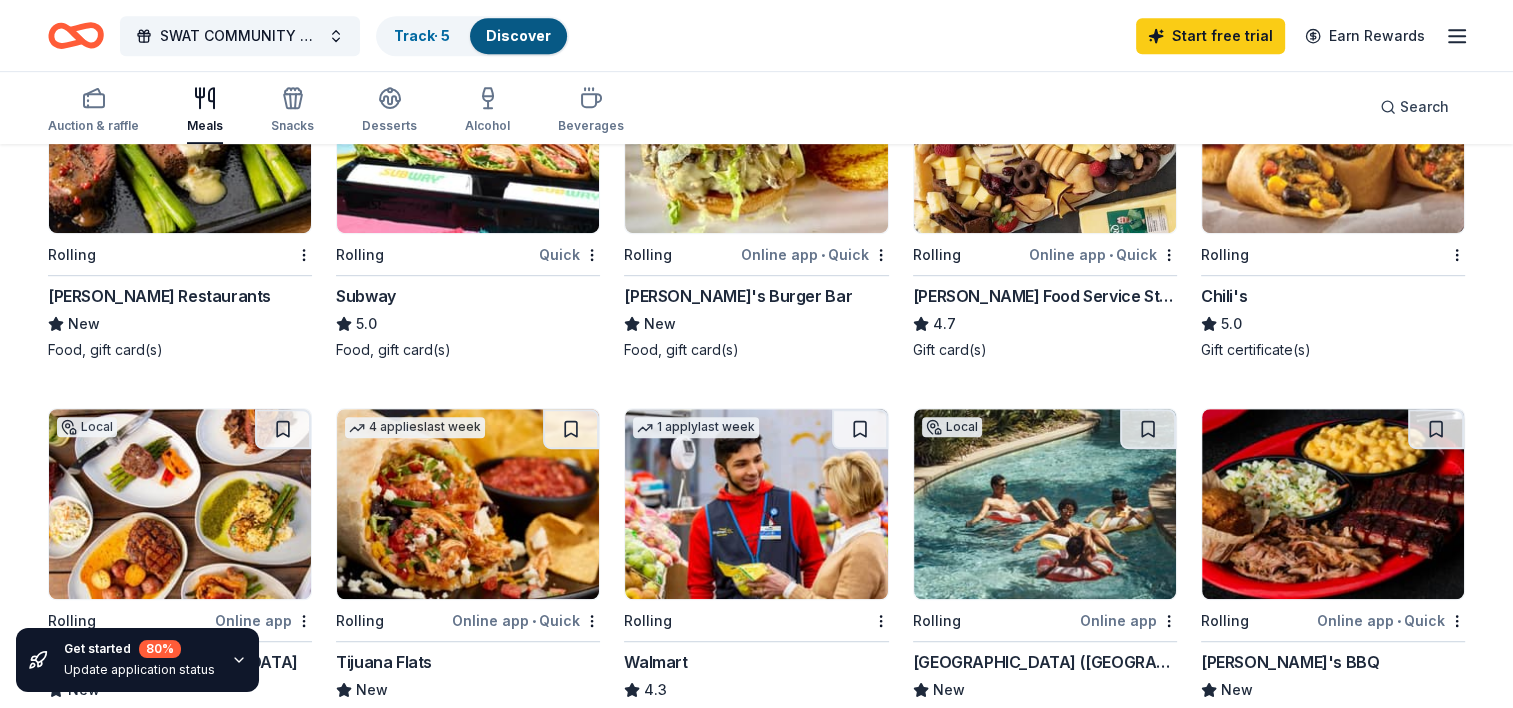 scroll, scrollTop: 1200, scrollLeft: 0, axis: vertical 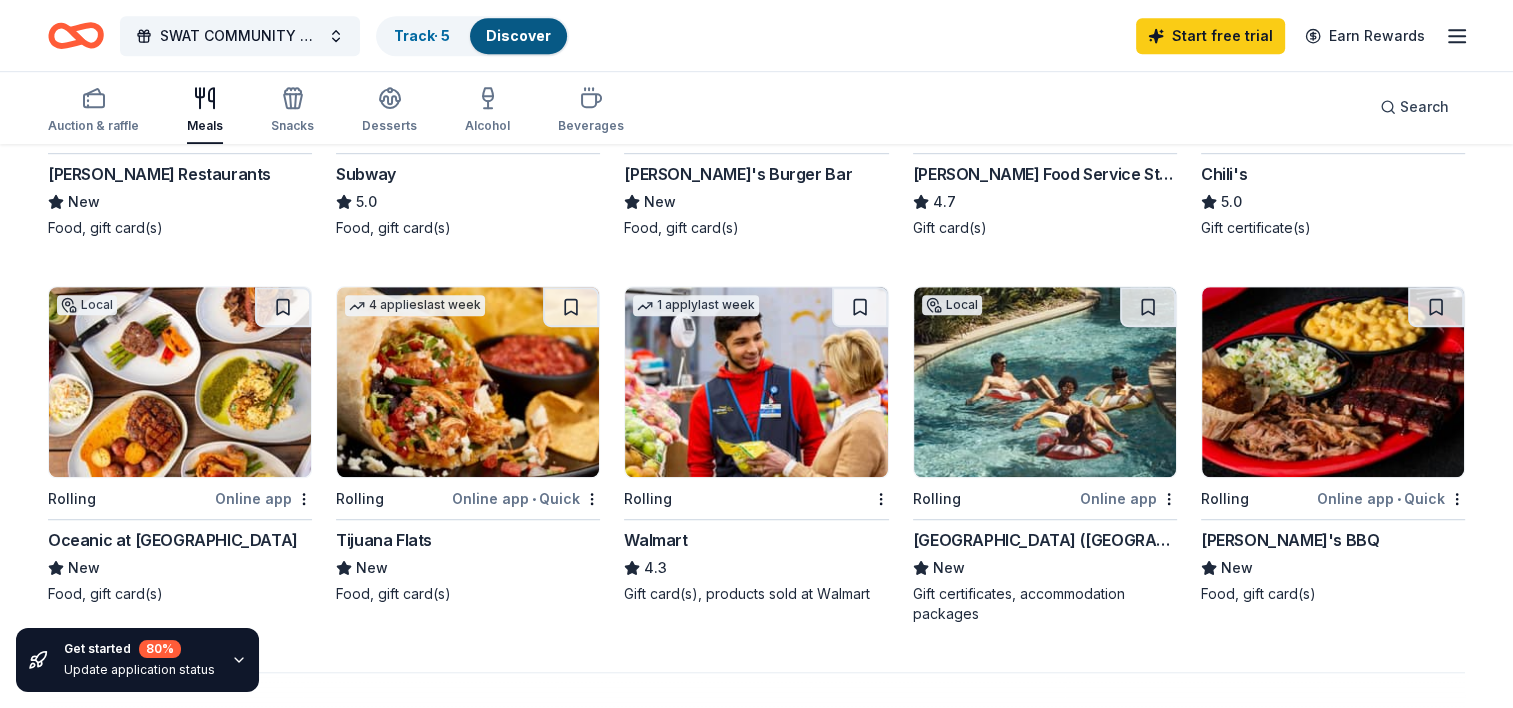 click at bounding box center (756, 382) 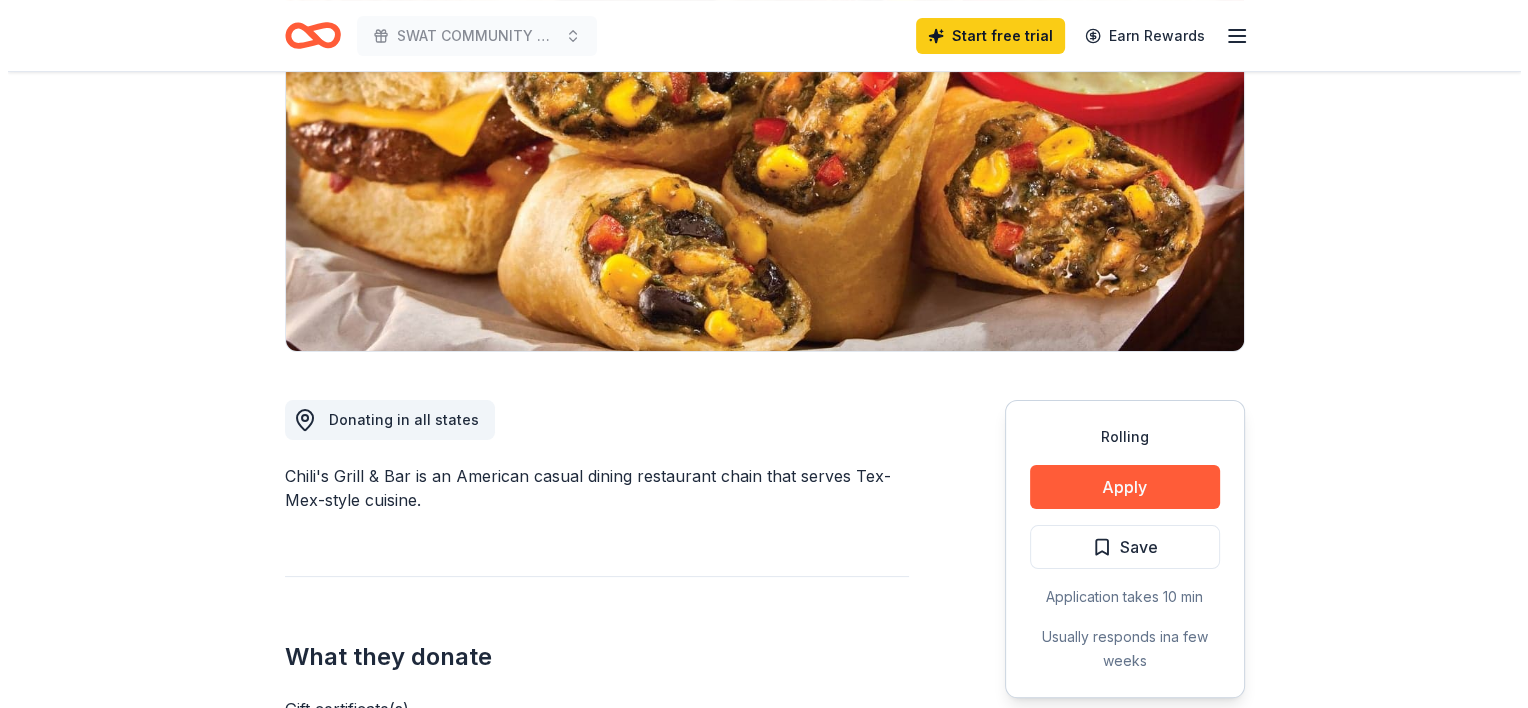 scroll, scrollTop: 400, scrollLeft: 0, axis: vertical 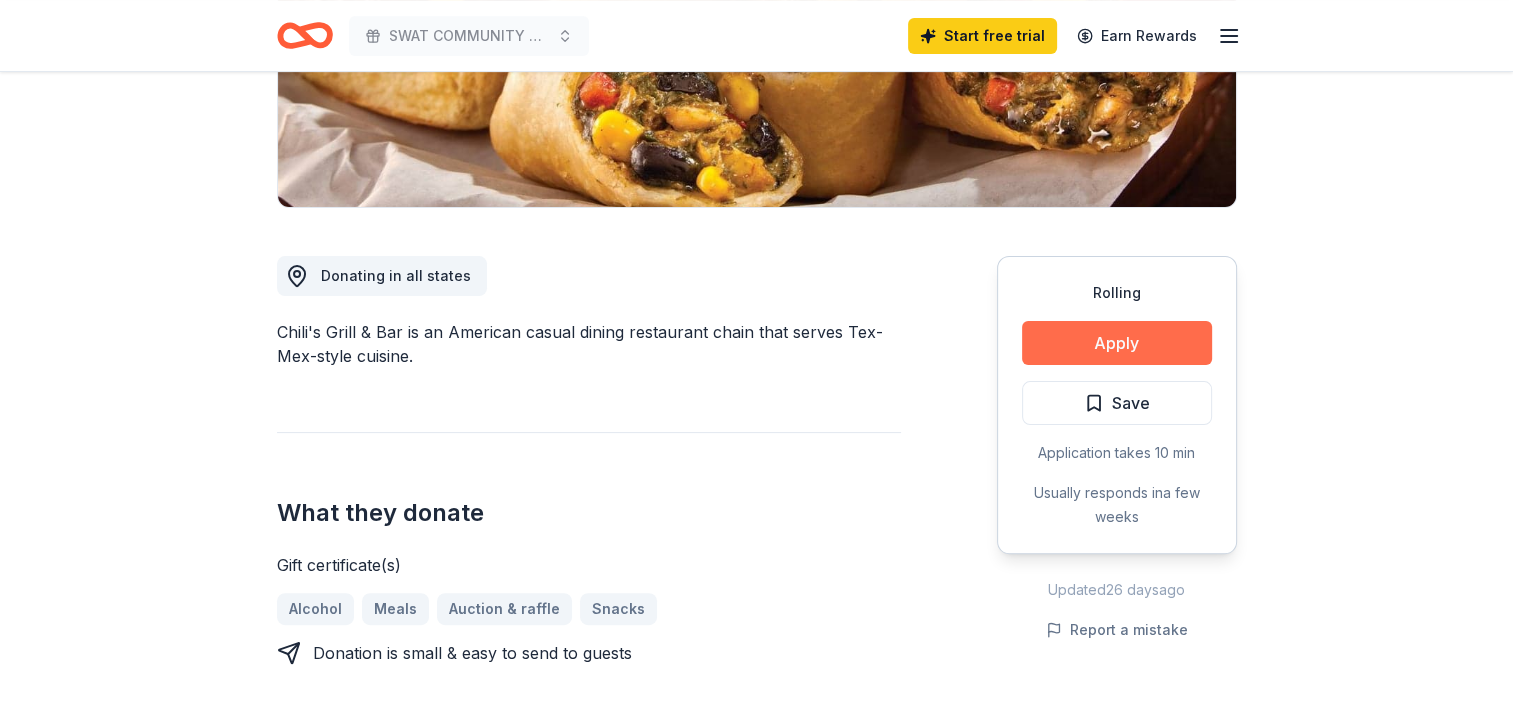 click on "Apply" at bounding box center (1117, 343) 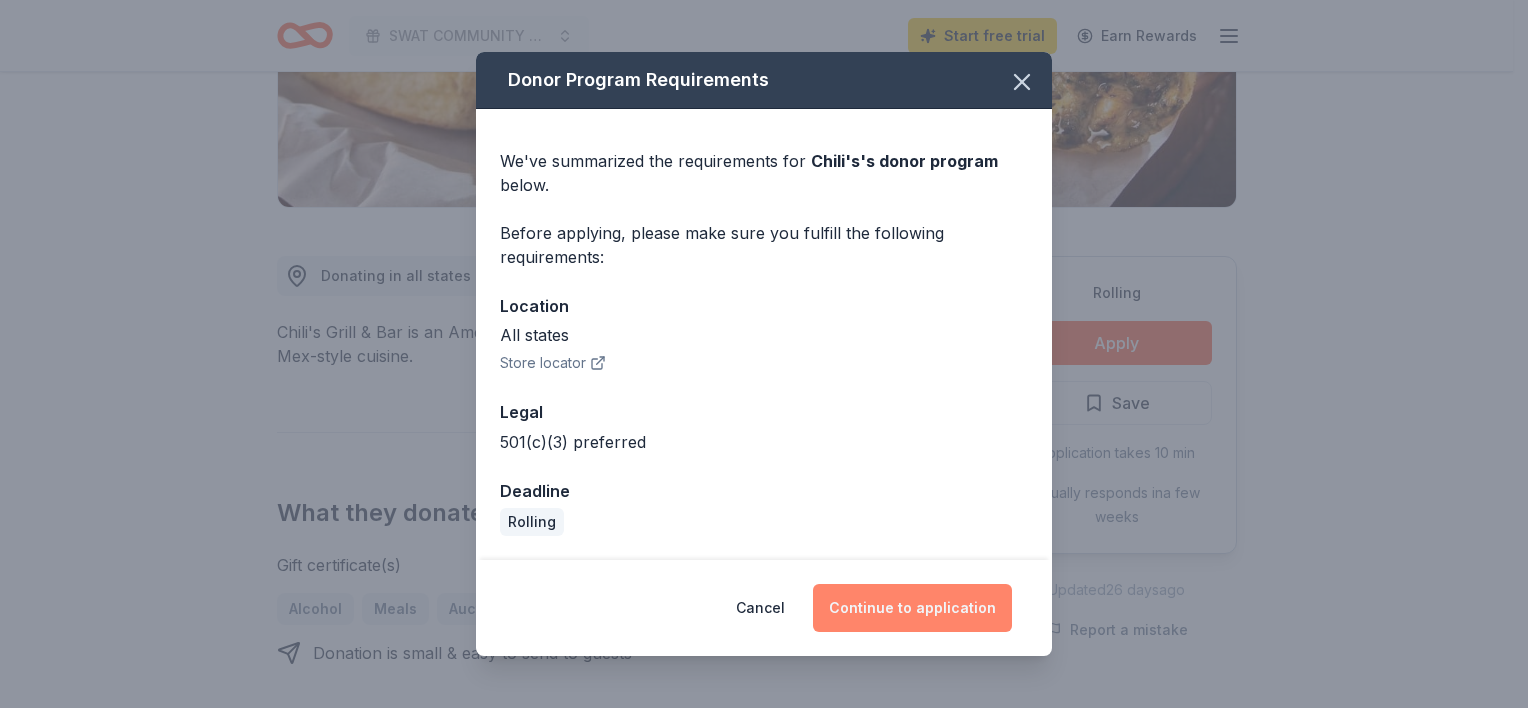 click on "Continue to application" at bounding box center (912, 608) 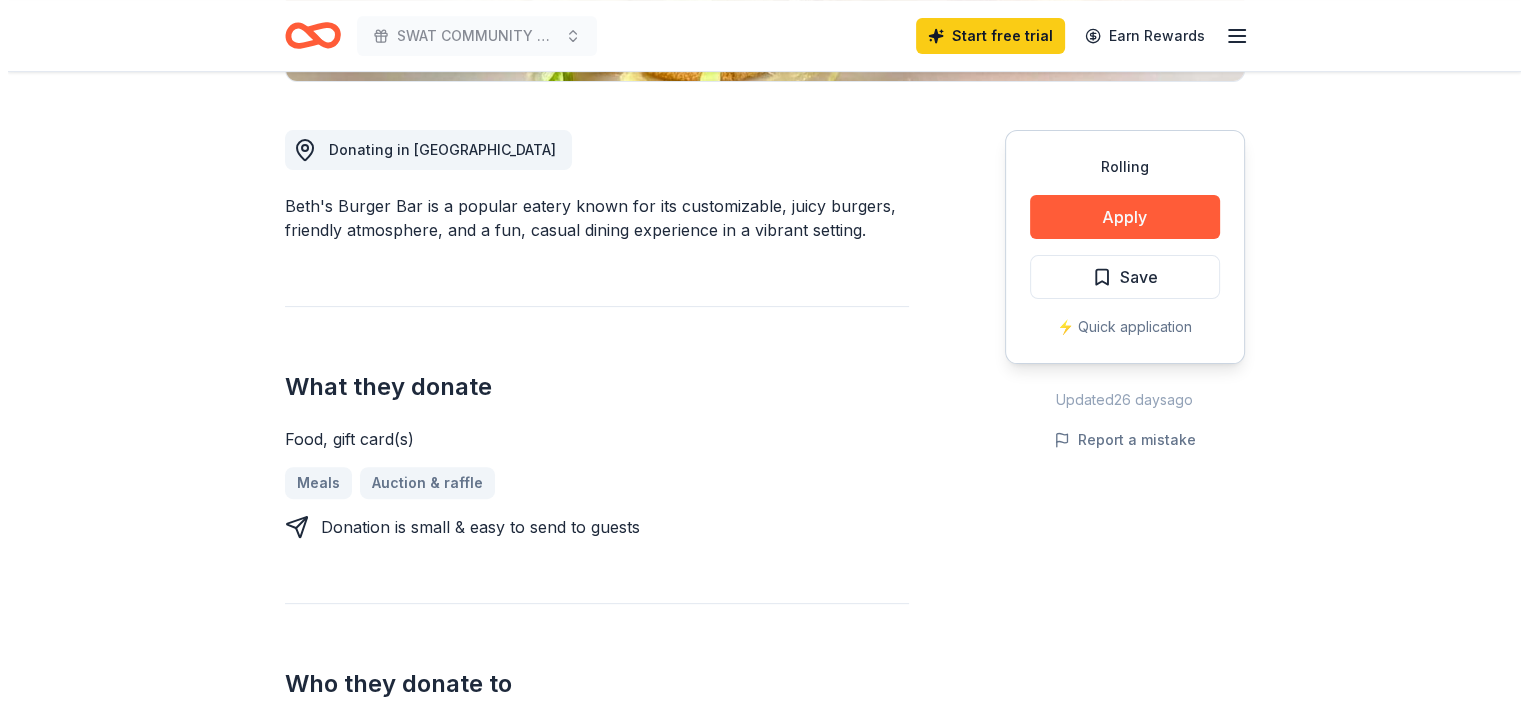 scroll, scrollTop: 600, scrollLeft: 0, axis: vertical 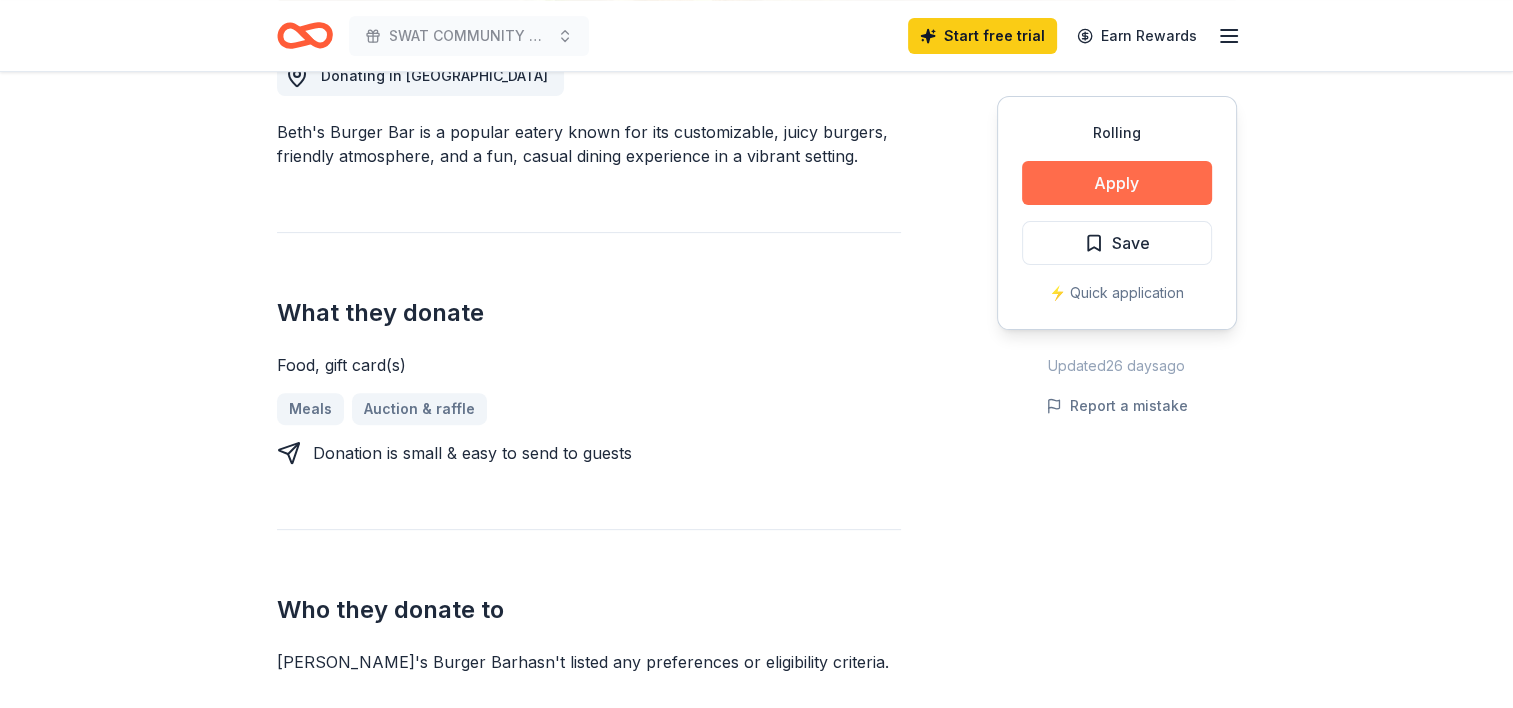 click on "Apply" at bounding box center [1117, 183] 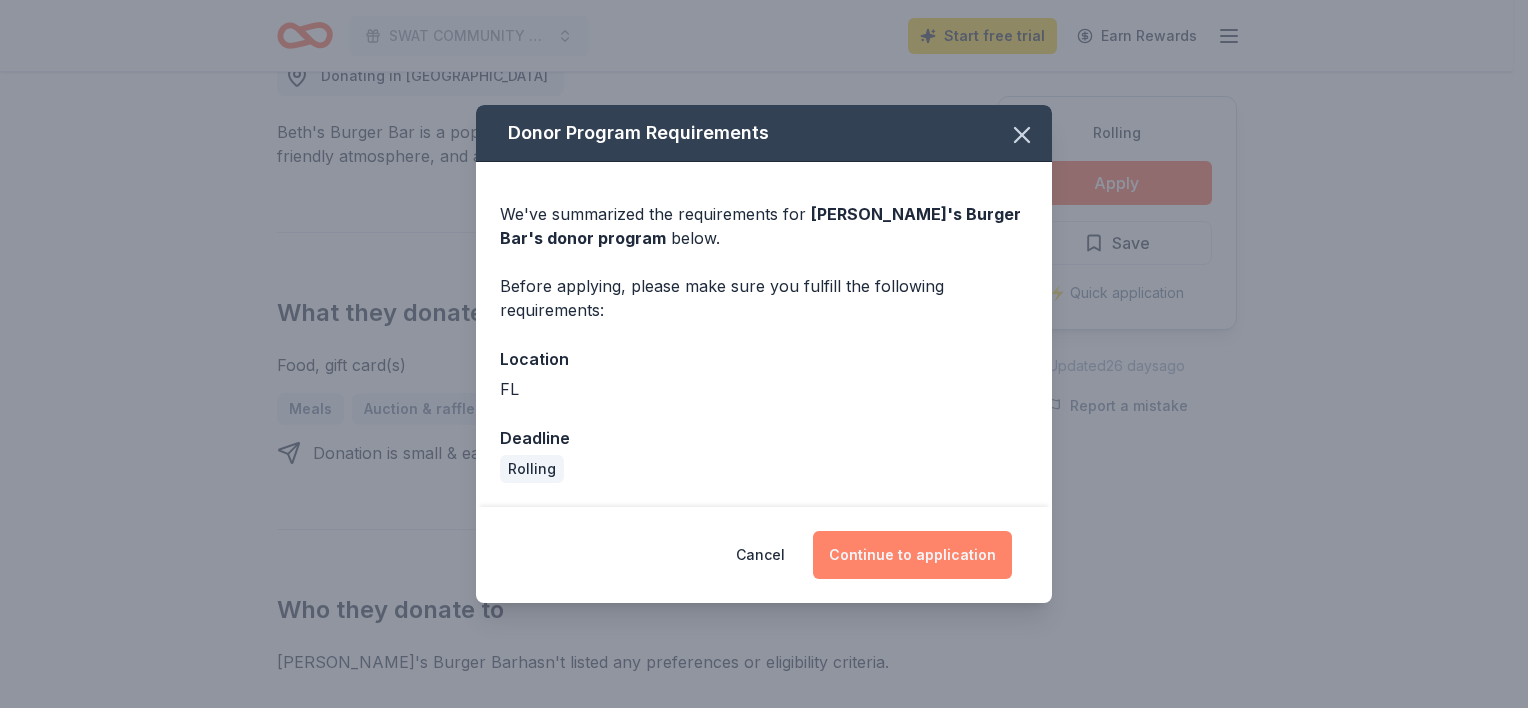 click on "Continue to application" at bounding box center [912, 555] 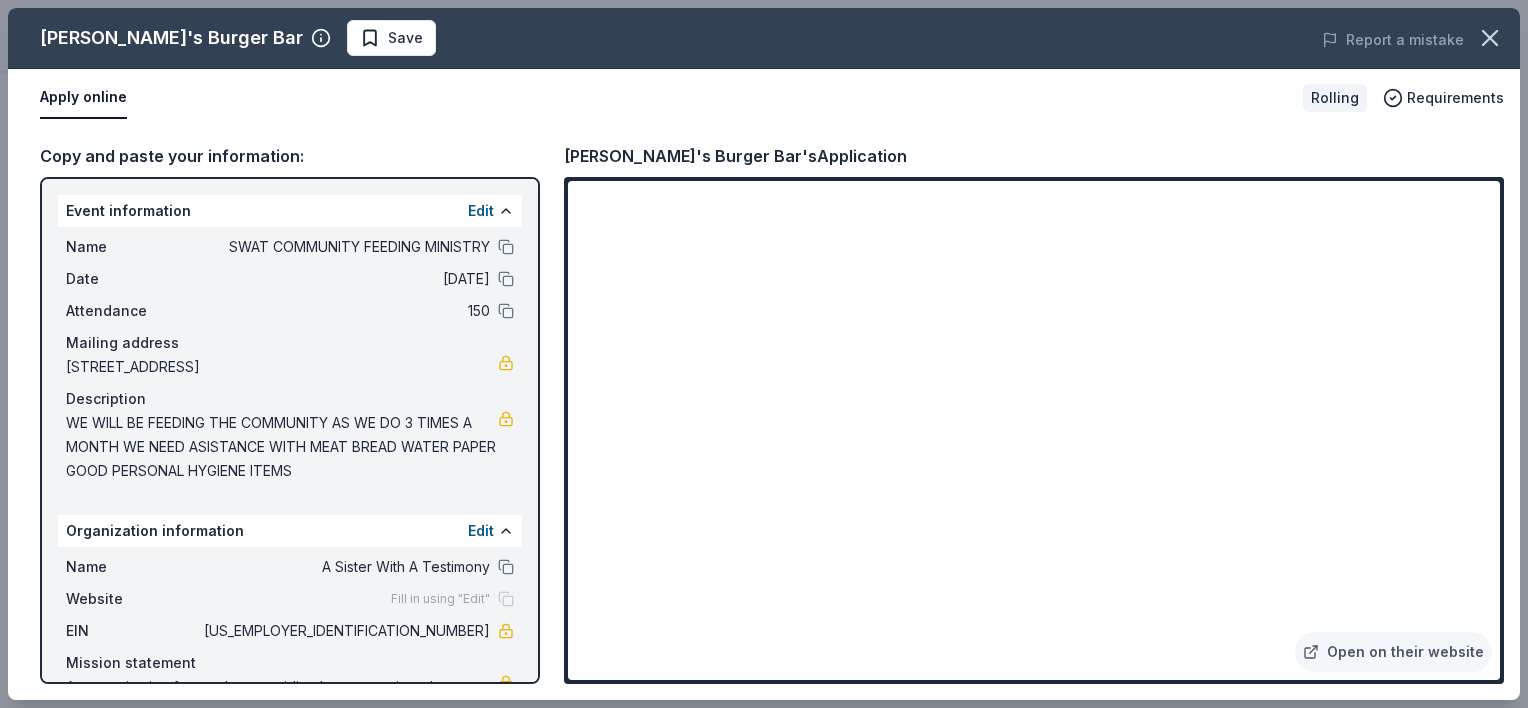 drag, startPoint x: 478, startPoint y: 432, endPoint x: 316, endPoint y: 438, distance: 162.11107 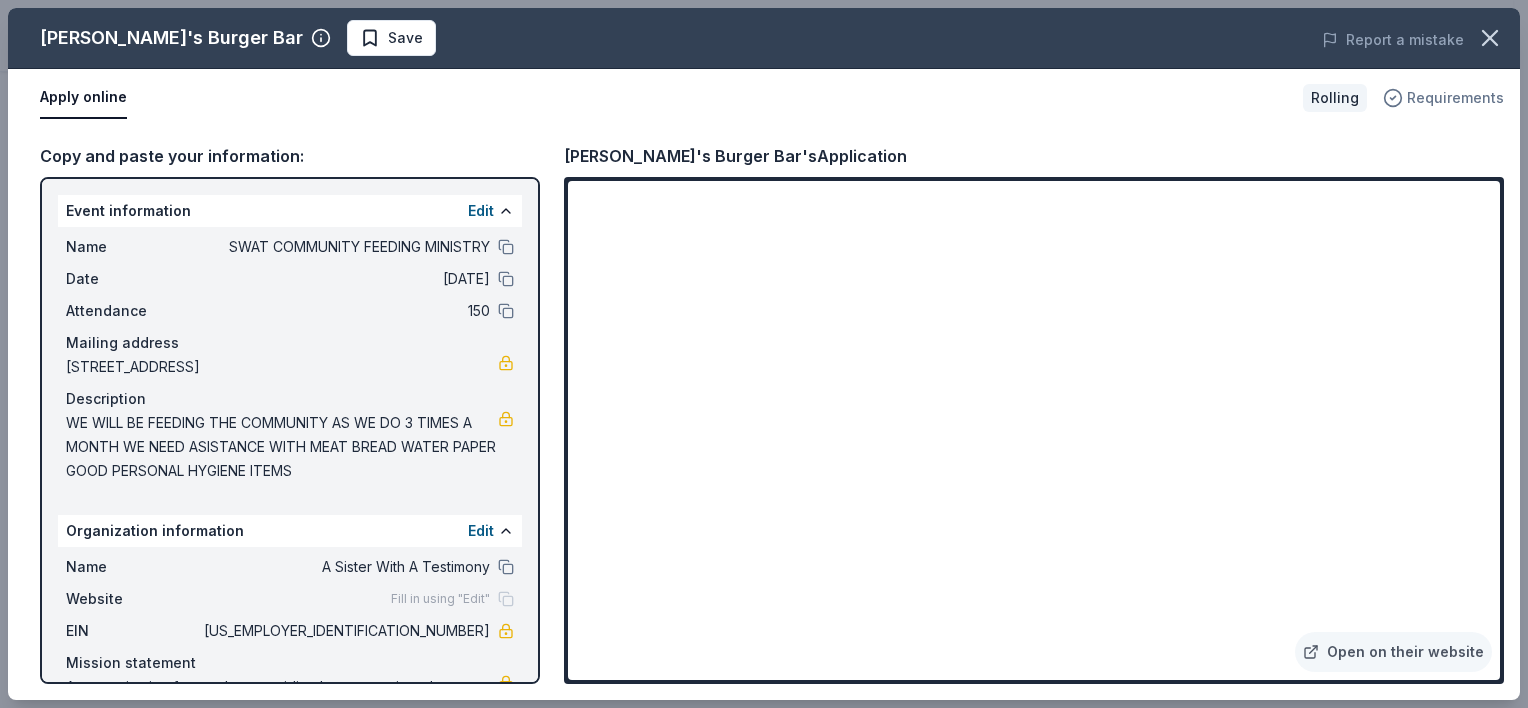 click on "Requirements" at bounding box center [1455, 98] 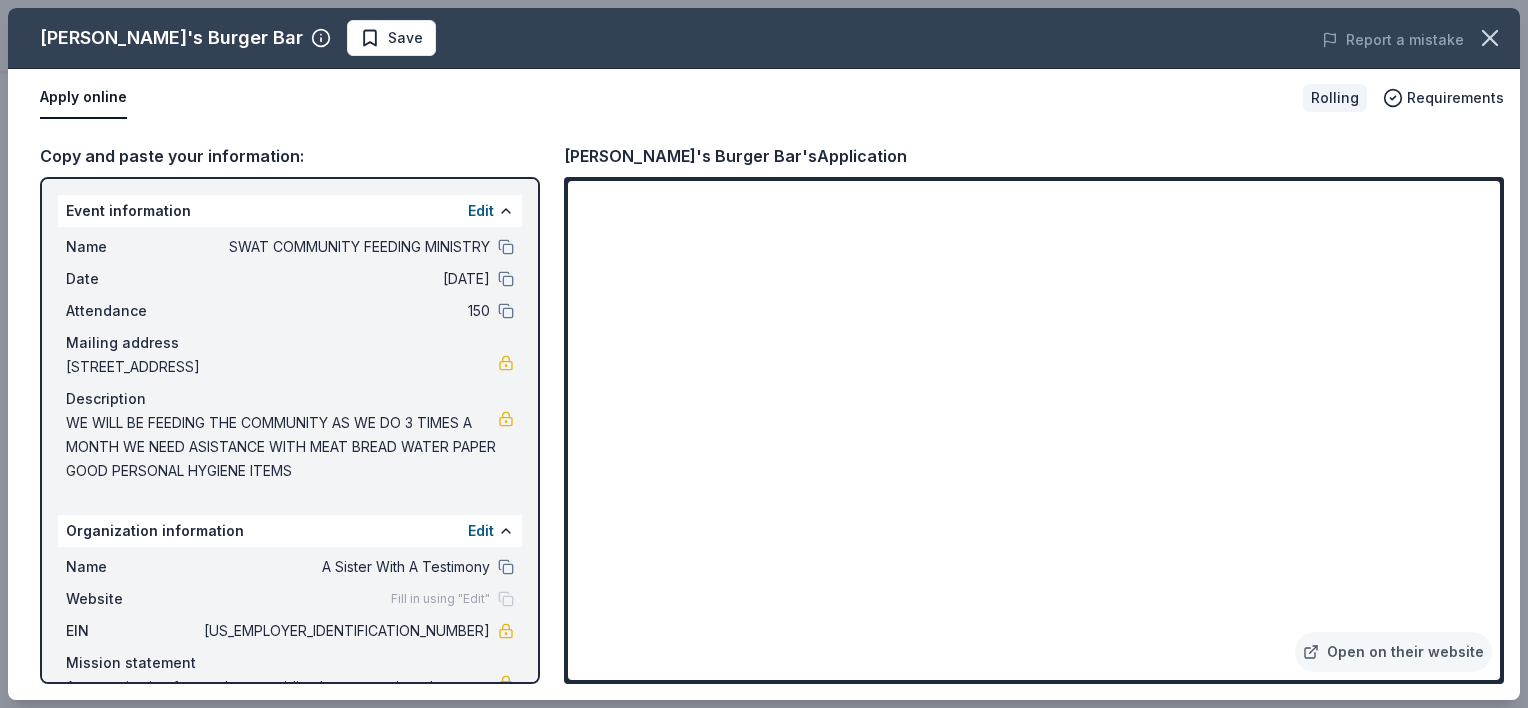 click on "Copy and paste your information: Event information Edit Name SWAT COMMUNITY FEEDING MINISTRY Date 07/25/25 Attendance 150 Mailing address 8657 Northwest 14th Court, Miami, FL 33147 Description WE WILL BE FEEDING THE COMMUNITY AS WE DO 3 TIMES A MONTH WE NEED ASISTANCE WITH MEAT BREAD WATER PAPER GOOD PERSONAL HYGIENE ITEMS Organization information Edit Name A Sister With A Testimony Website Fill in using "Edit" EIN 92-3599172 Mission statement An organization focused on providing human services. It received its nonprofit status in 2024. Beth's Burger Bar's  Application Open on their website" at bounding box center (764, 413) 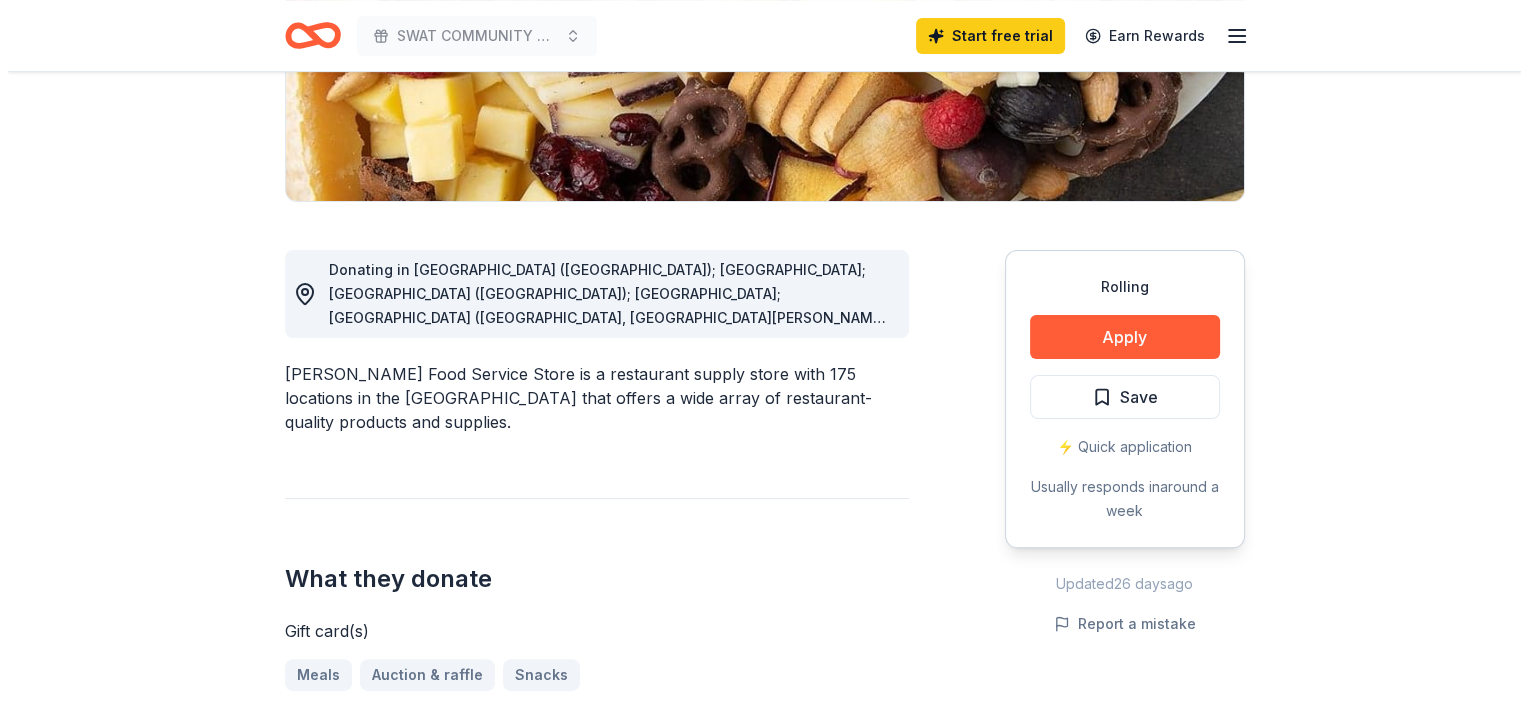 scroll, scrollTop: 500, scrollLeft: 0, axis: vertical 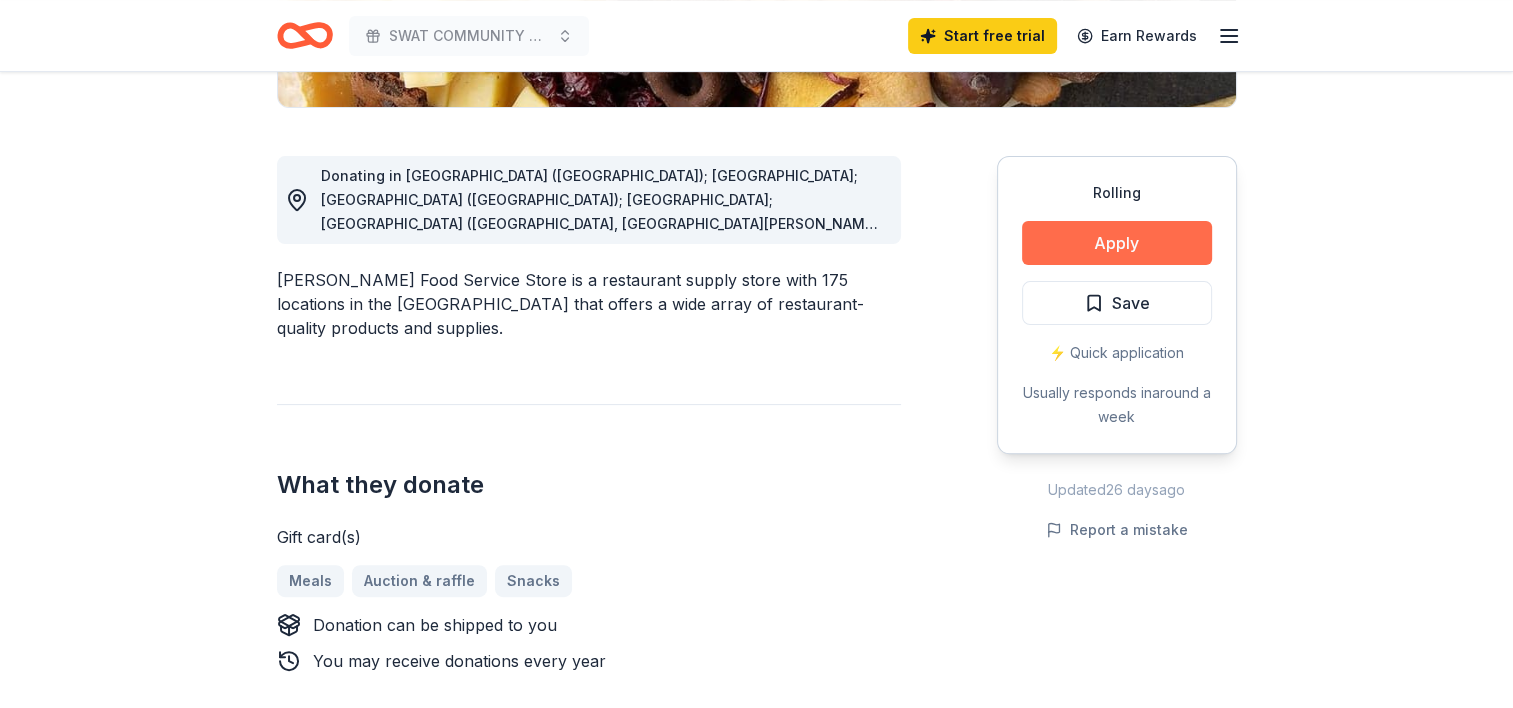 click on "Apply" at bounding box center (1117, 243) 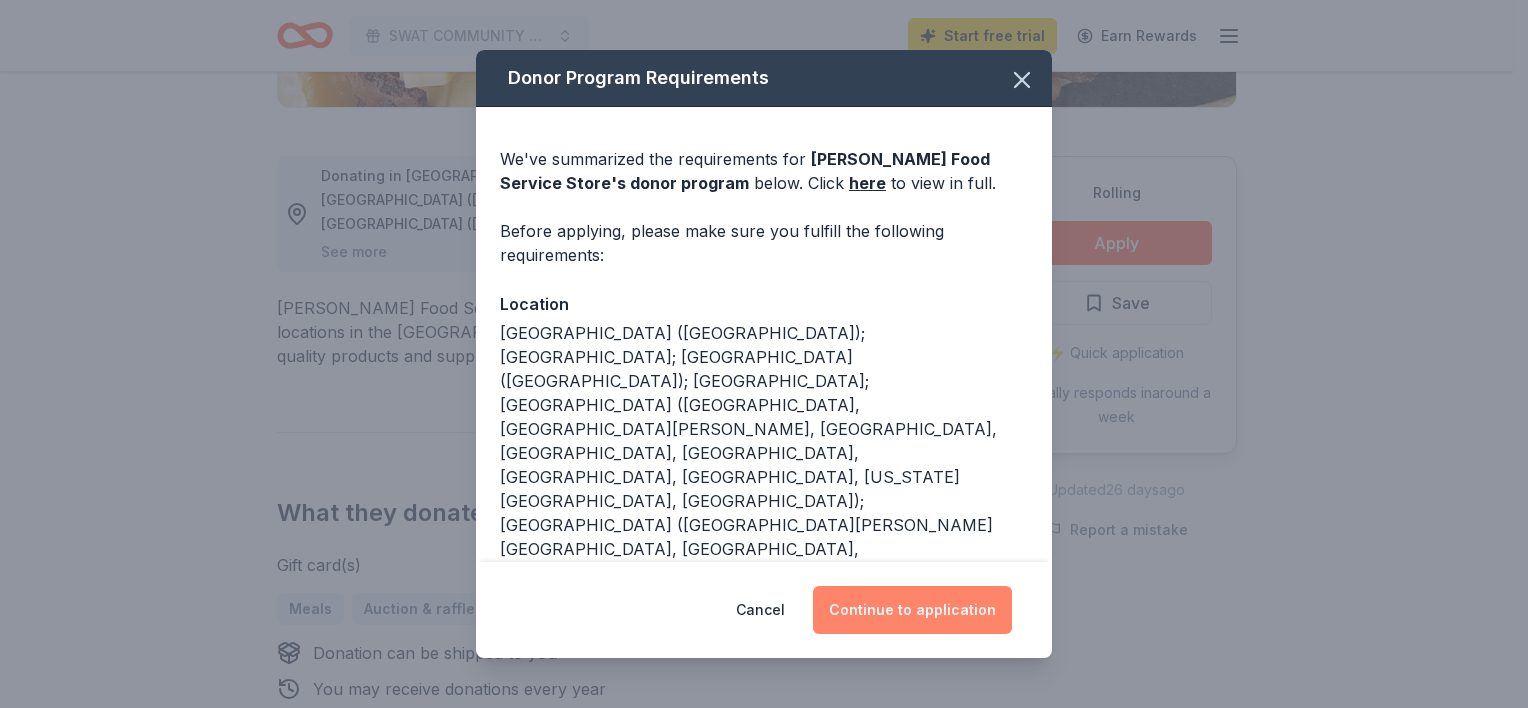 click on "Continue to application" at bounding box center [912, 610] 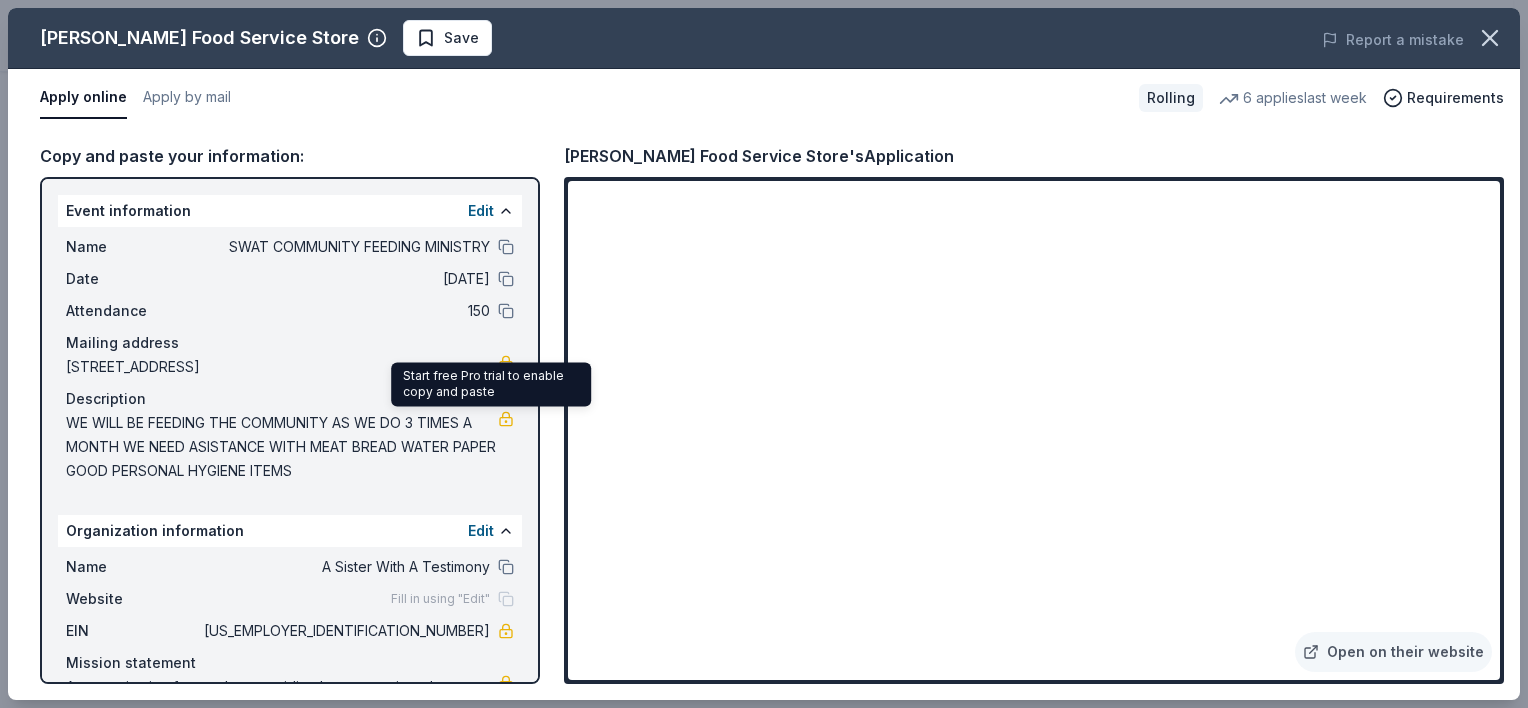 drag, startPoint x: 540, startPoint y: 413, endPoint x: 425, endPoint y: 422, distance: 115.35164 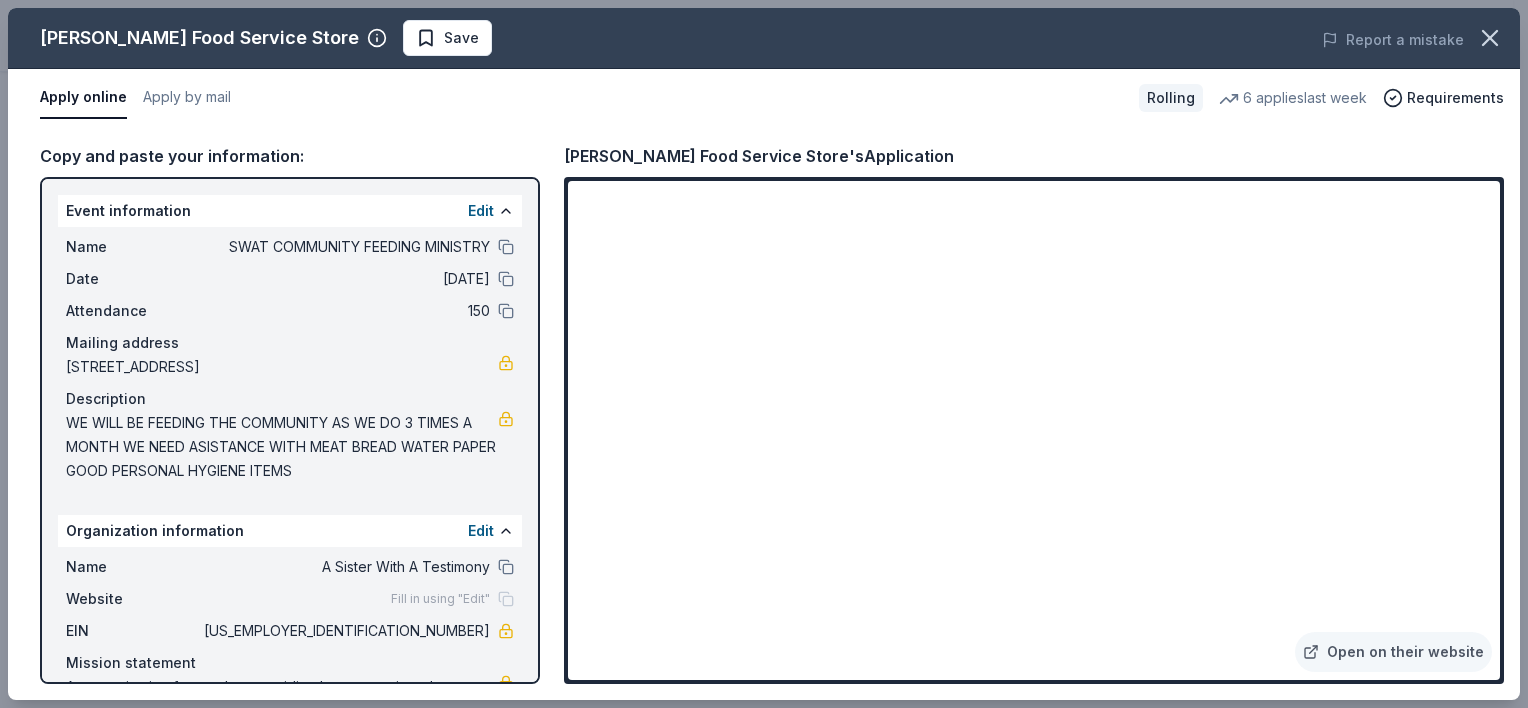 click on "WE WILL BE FEEDING THE COMMUNITY AS WE DO 3 TIMES A MONTH WE NEED ASISTANCE WITH MEAT BREAD WATER PAPER GOOD PERSONAL HYGIENE ITEMS" at bounding box center (282, 447) 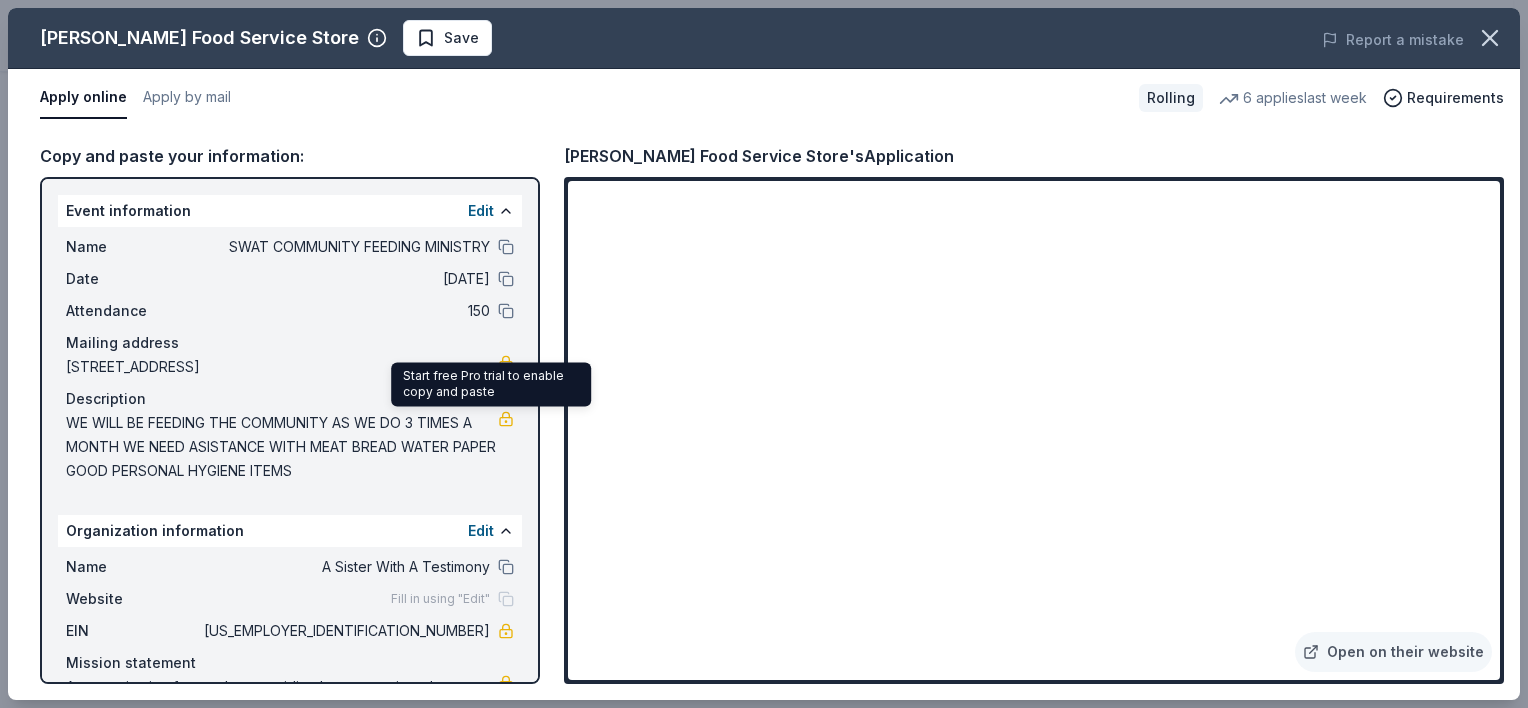 click on "WE WILL BE FEEDING THE COMMUNITY AS WE DO 3 TIMES A MONTH WE NEED ASISTANCE WITH MEAT BREAD WATER PAPER GOOD PERSONAL HYGIENE ITEMS" at bounding box center (282, 447) 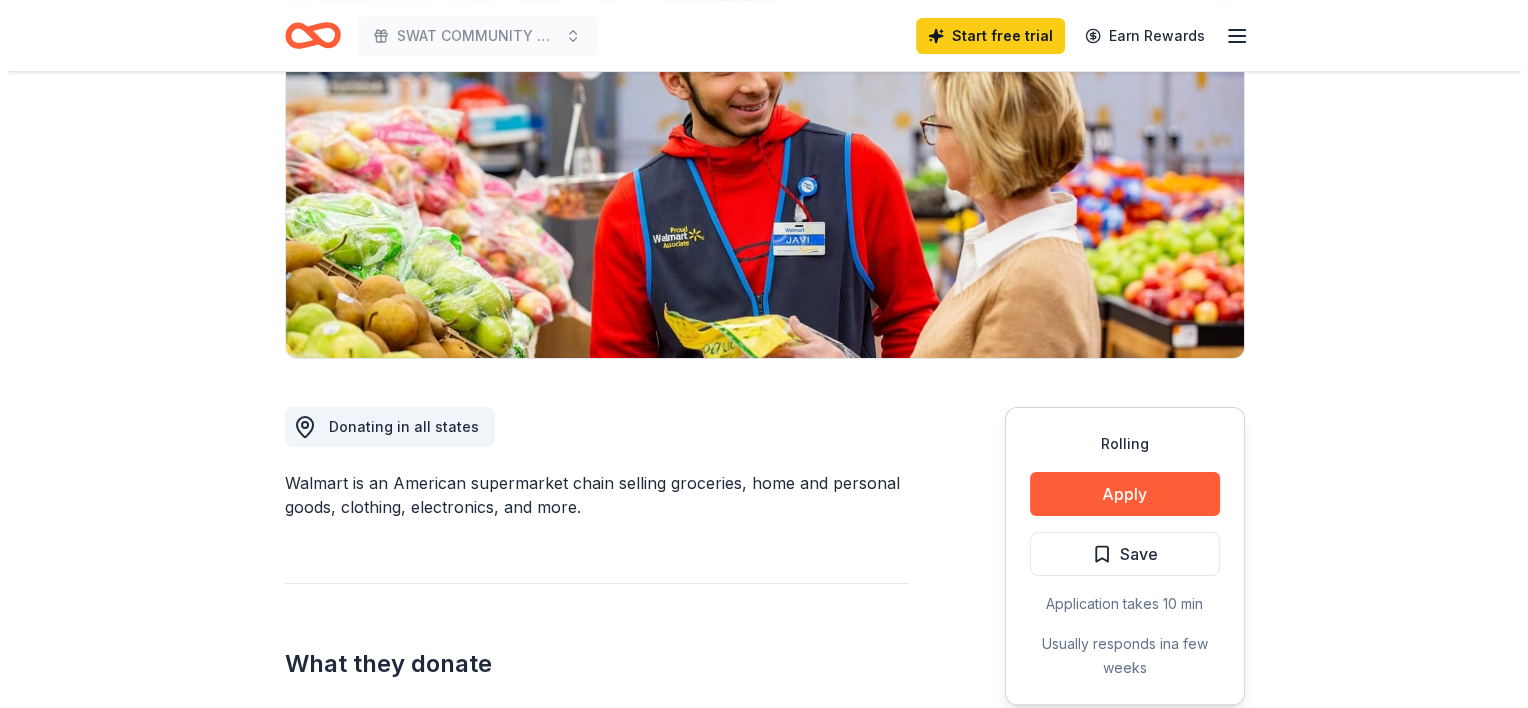 scroll, scrollTop: 400, scrollLeft: 0, axis: vertical 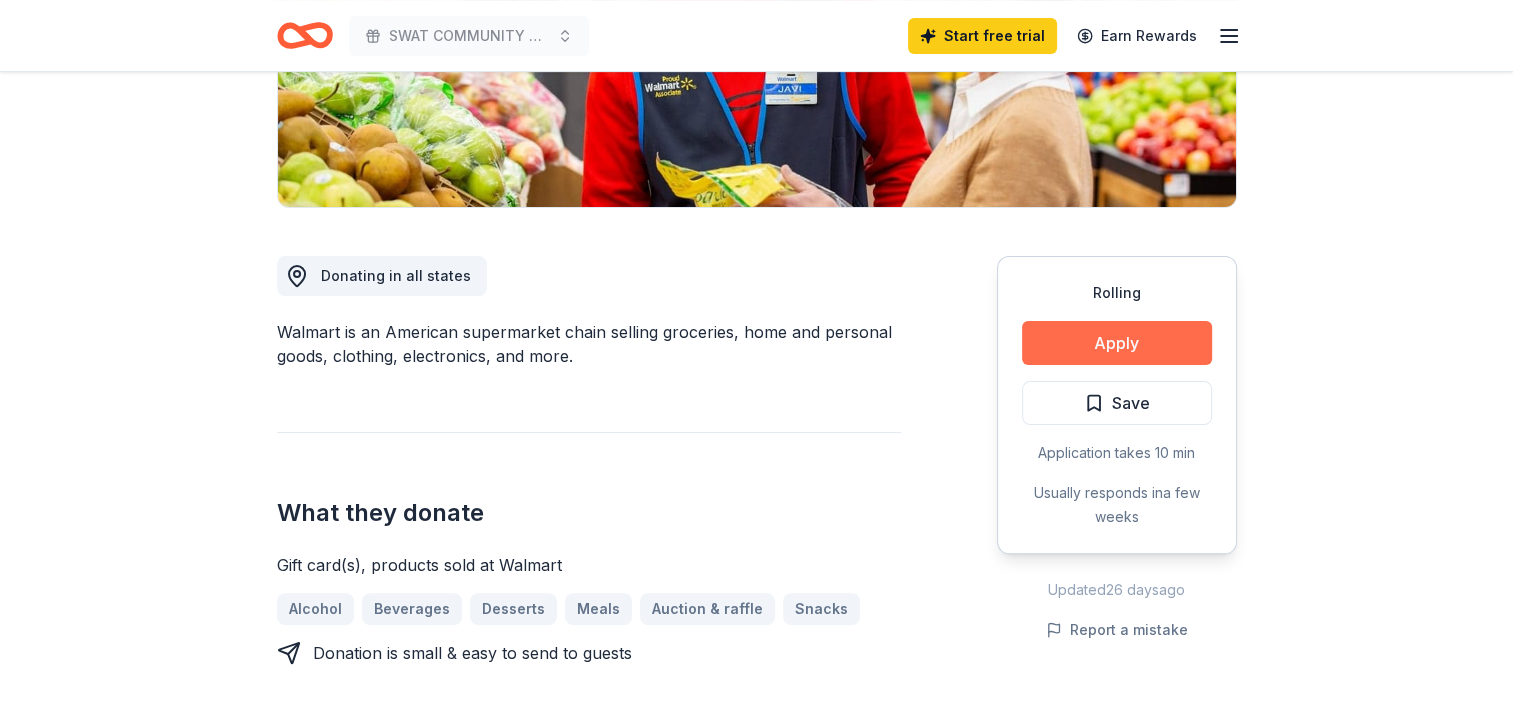 click on "Apply" at bounding box center (1117, 343) 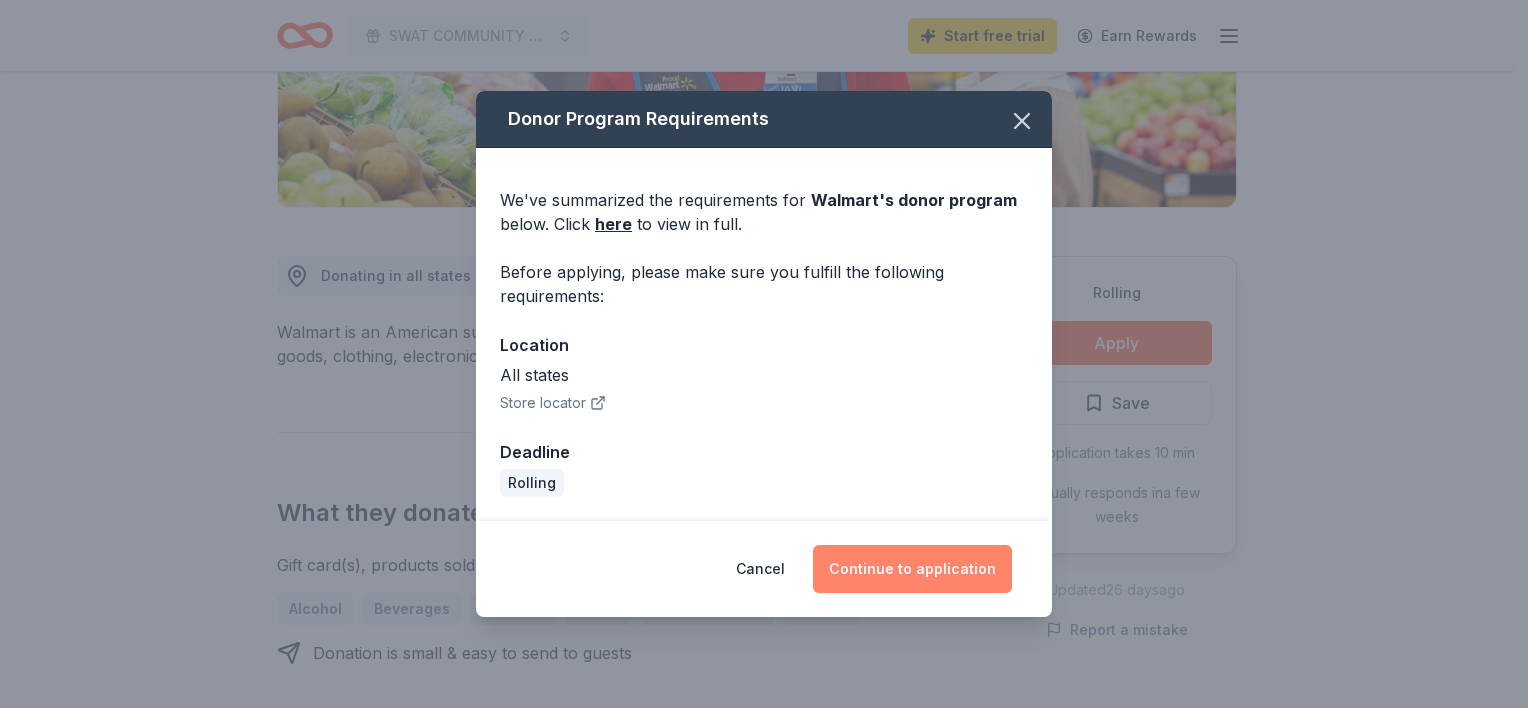 drag, startPoint x: 933, startPoint y: 564, endPoint x: 923, endPoint y: 558, distance: 11.661903 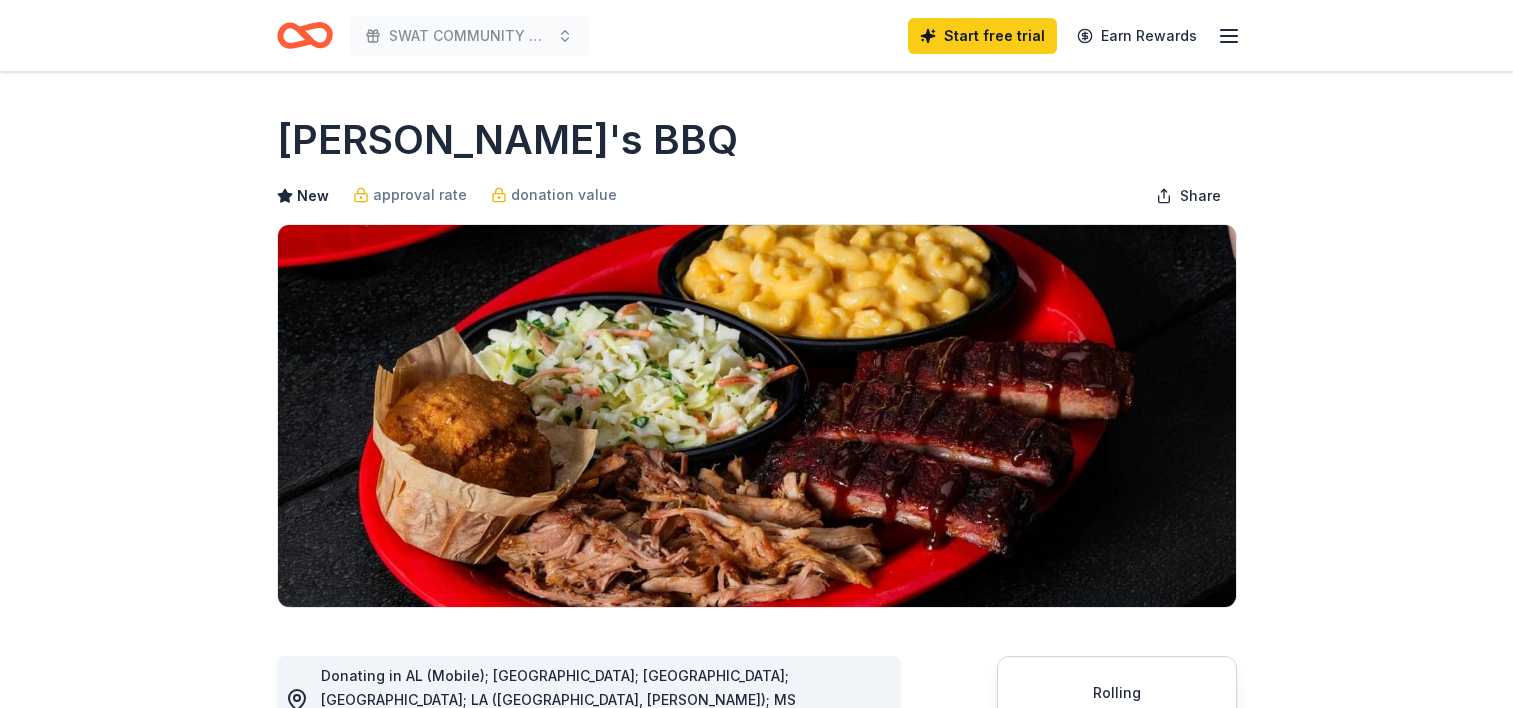 scroll, scrollTop: 0, scrollLeft: 0, axis: both 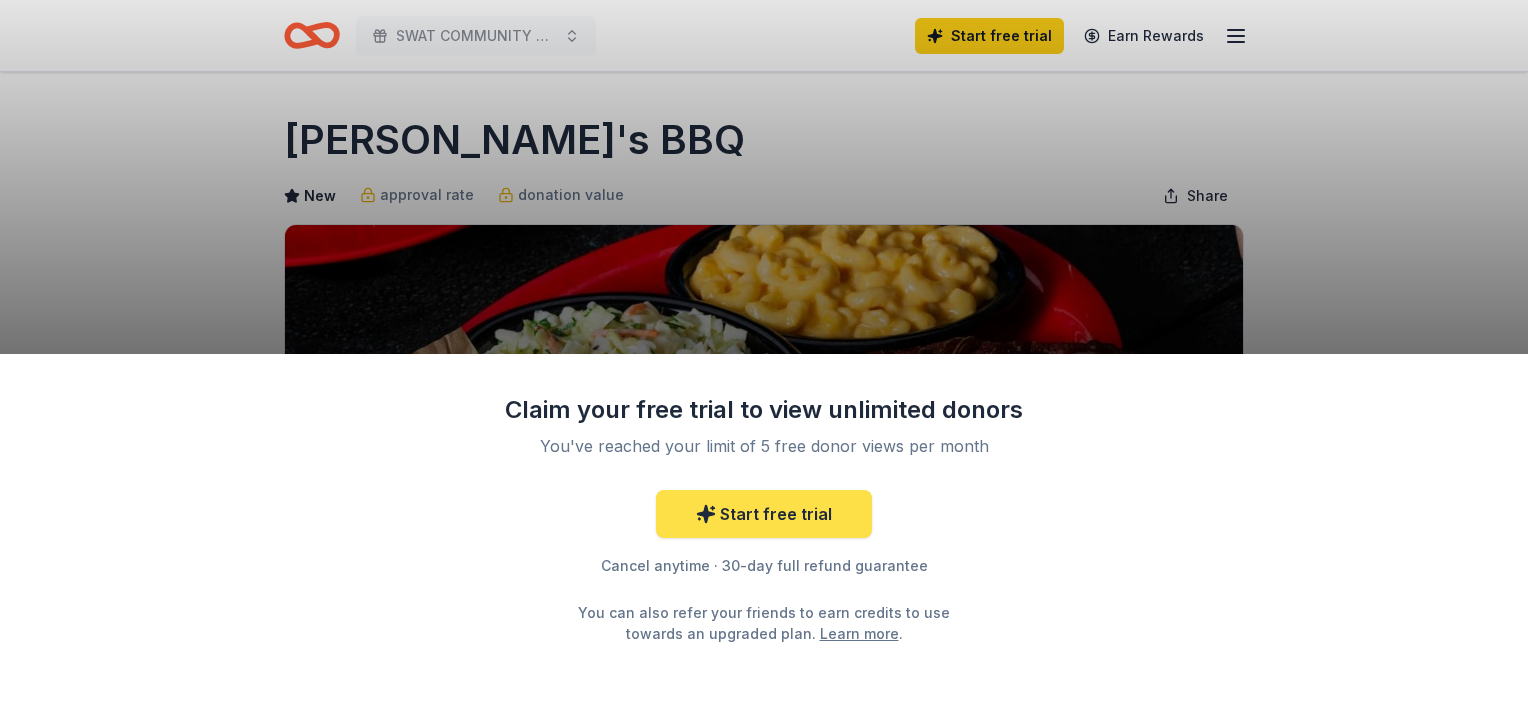 click on "Start free  trial" at bounding box center [764, 514] 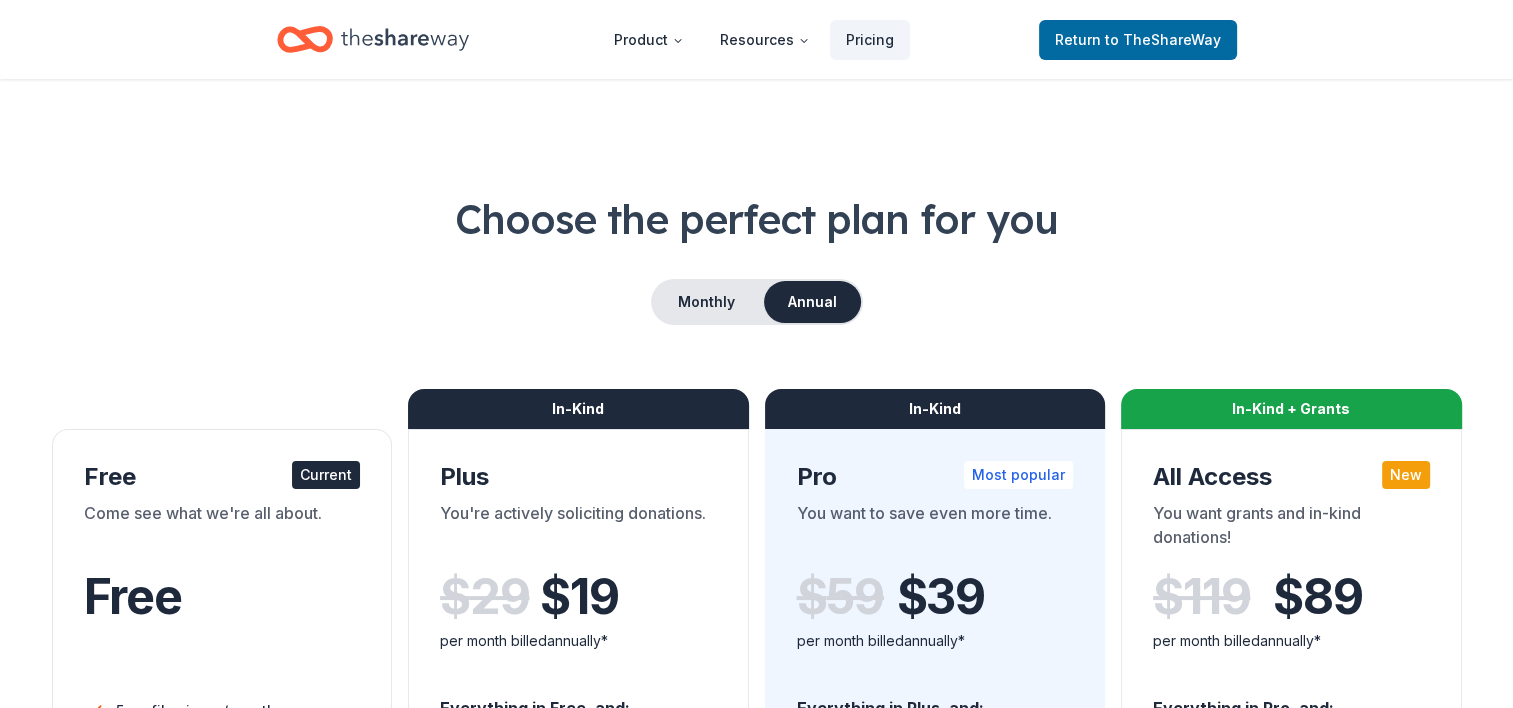 click on "$ 29 $ 19" at bounding box center [578, 597] 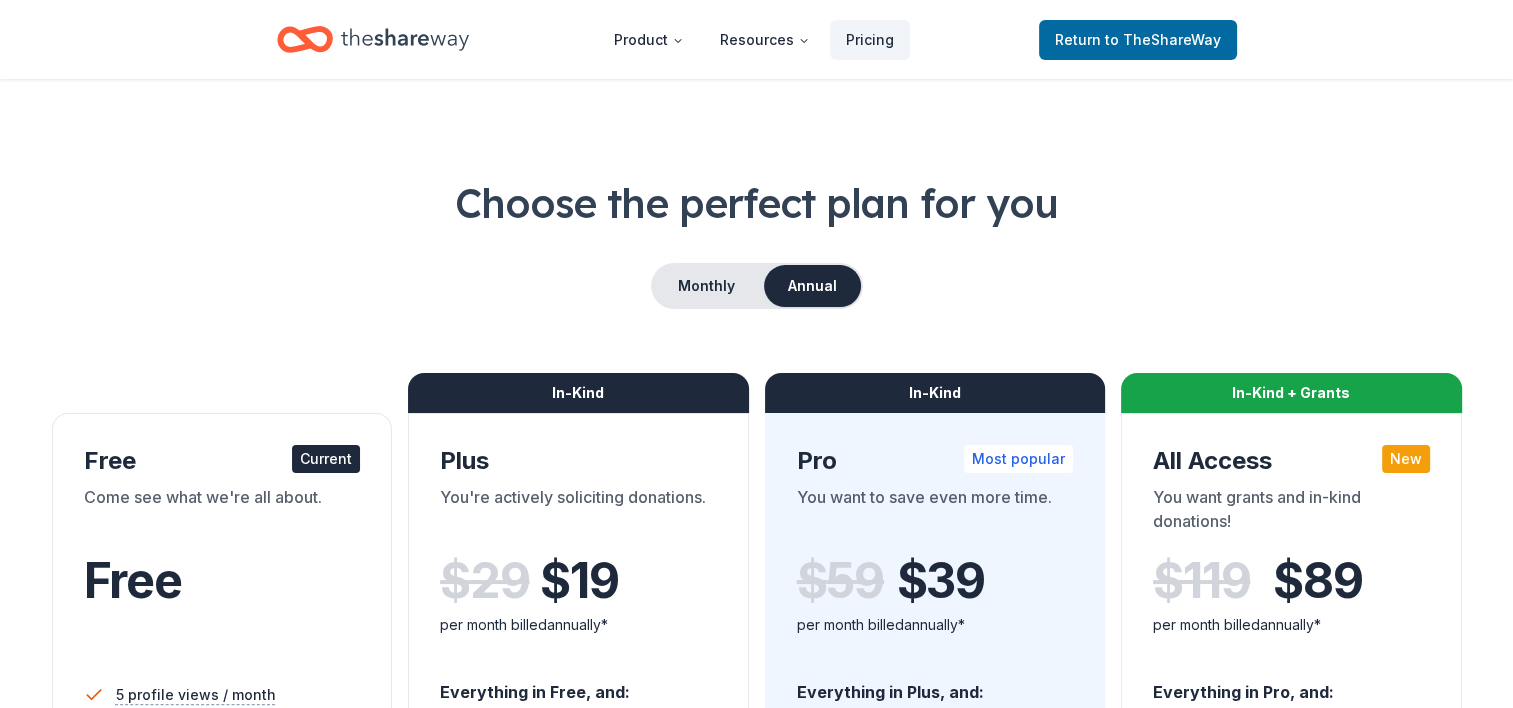 scroll, scrollTop: 0, scrollLeft: 0, axis: both 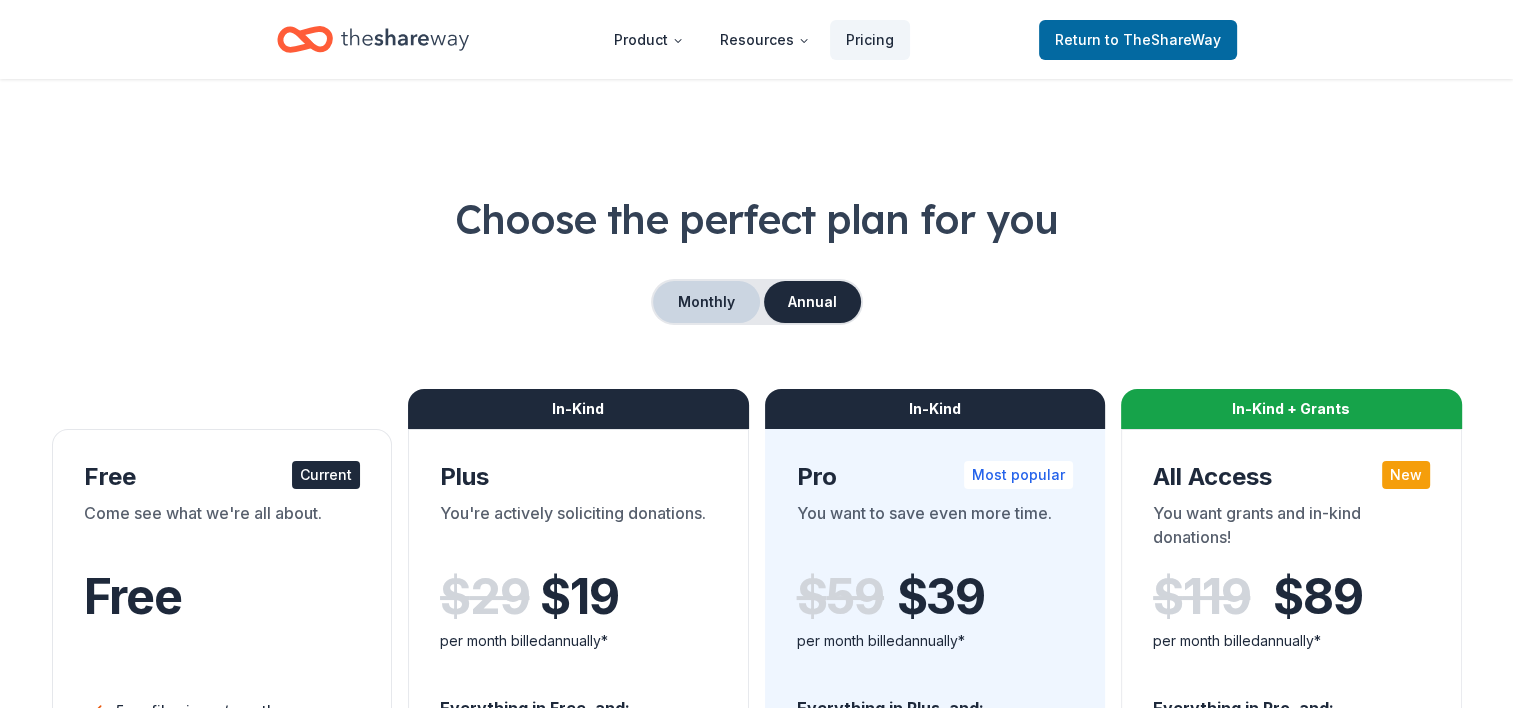 click on "Monthly" at bounding box center (706, 302) 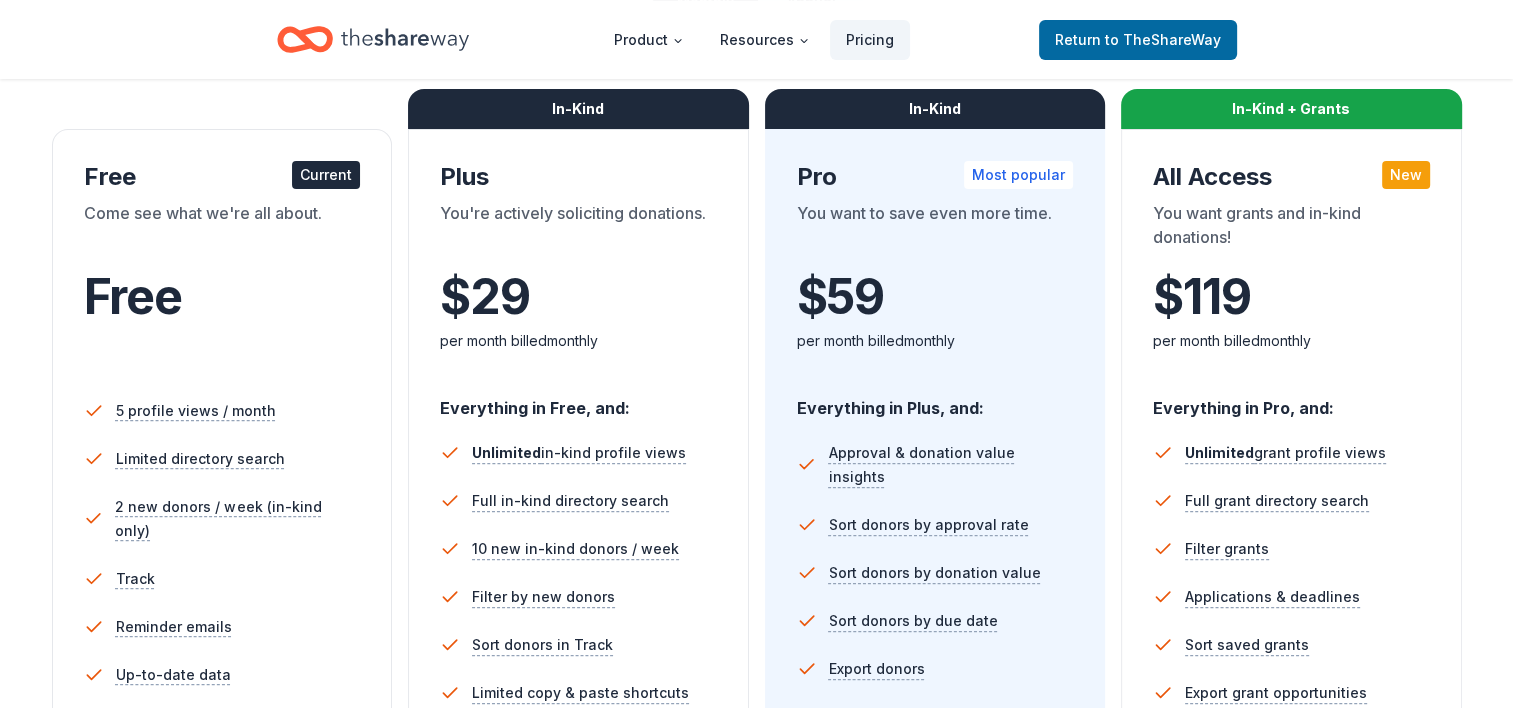 scroll, scrollTop: 0, scrollLeft: 0, axis: both 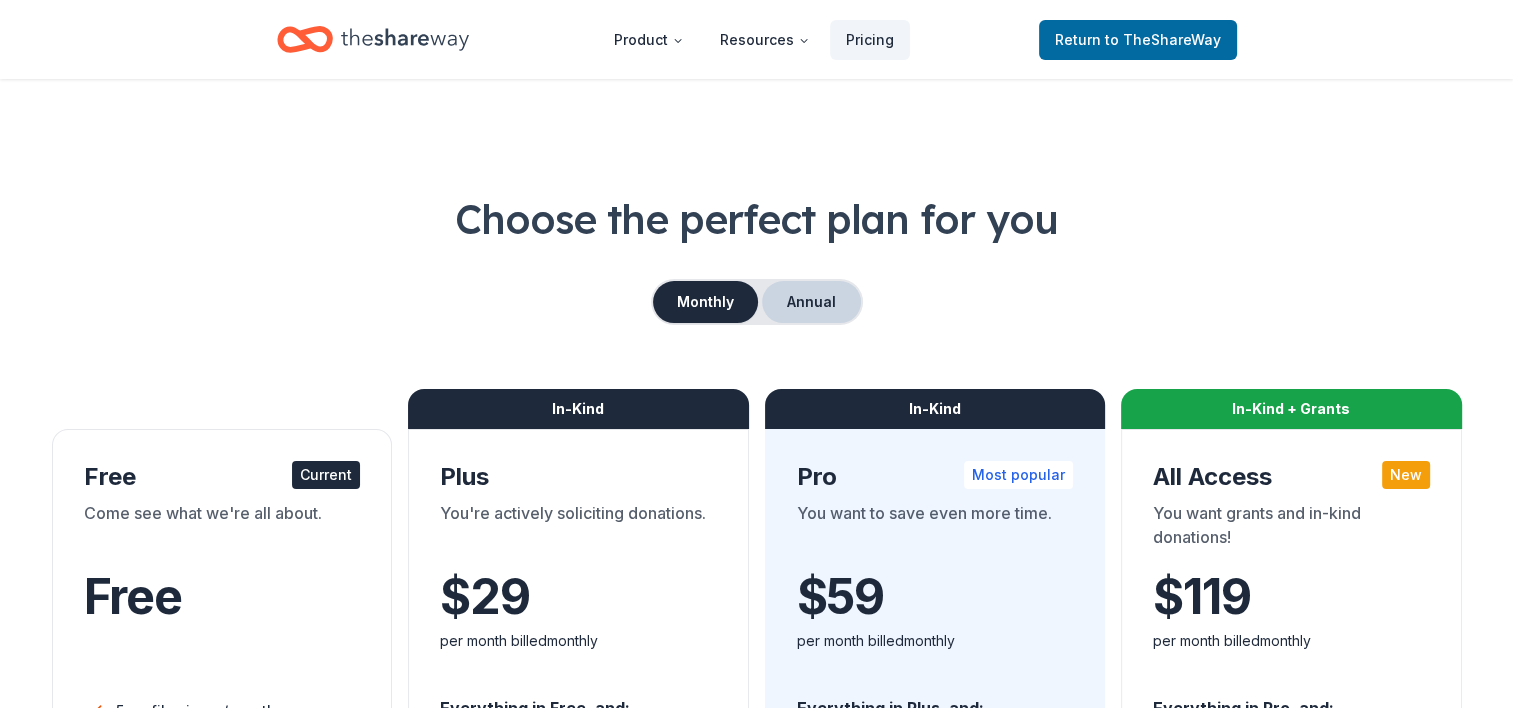 click on "Annual" at bounding box center [811, 302] 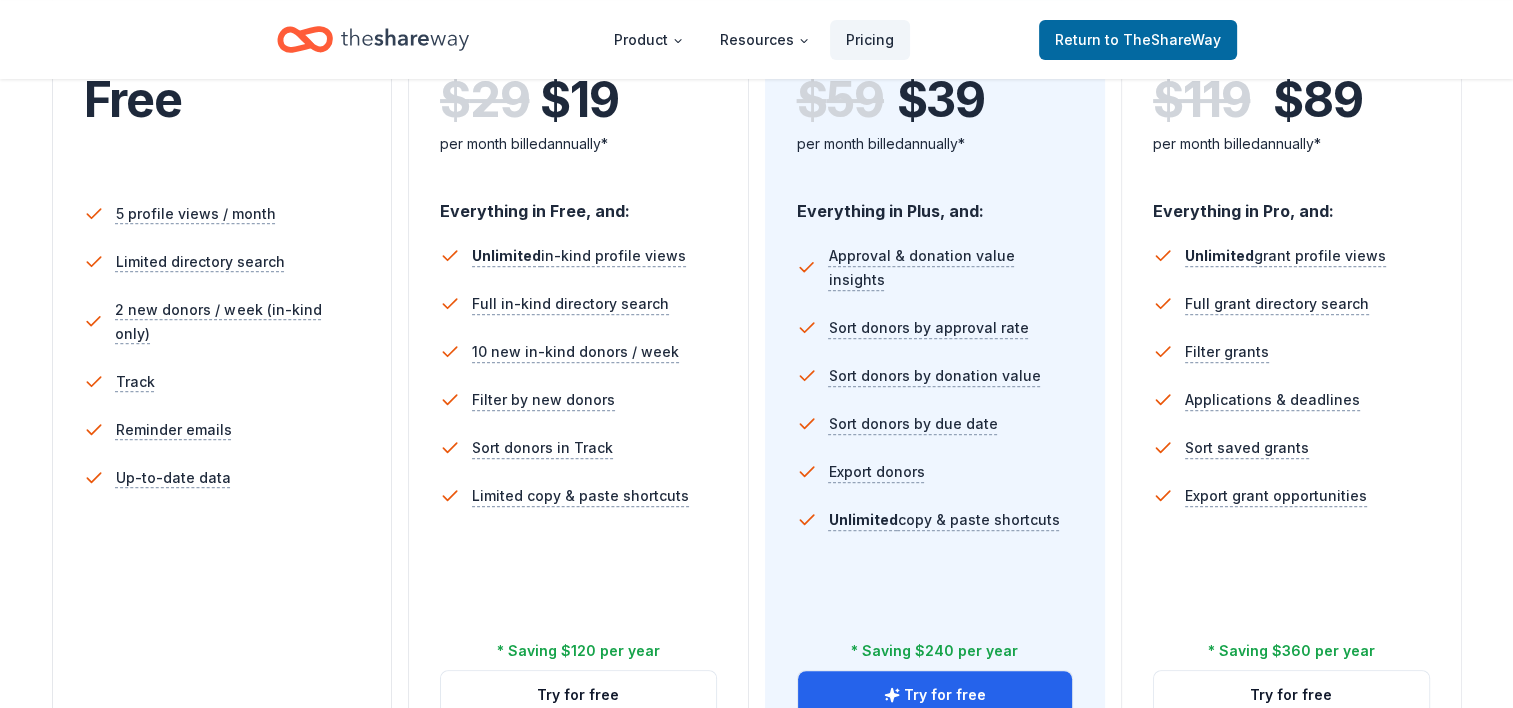 scroll, scrollTop: 300, scrollLeft: 0, axis: vertical 